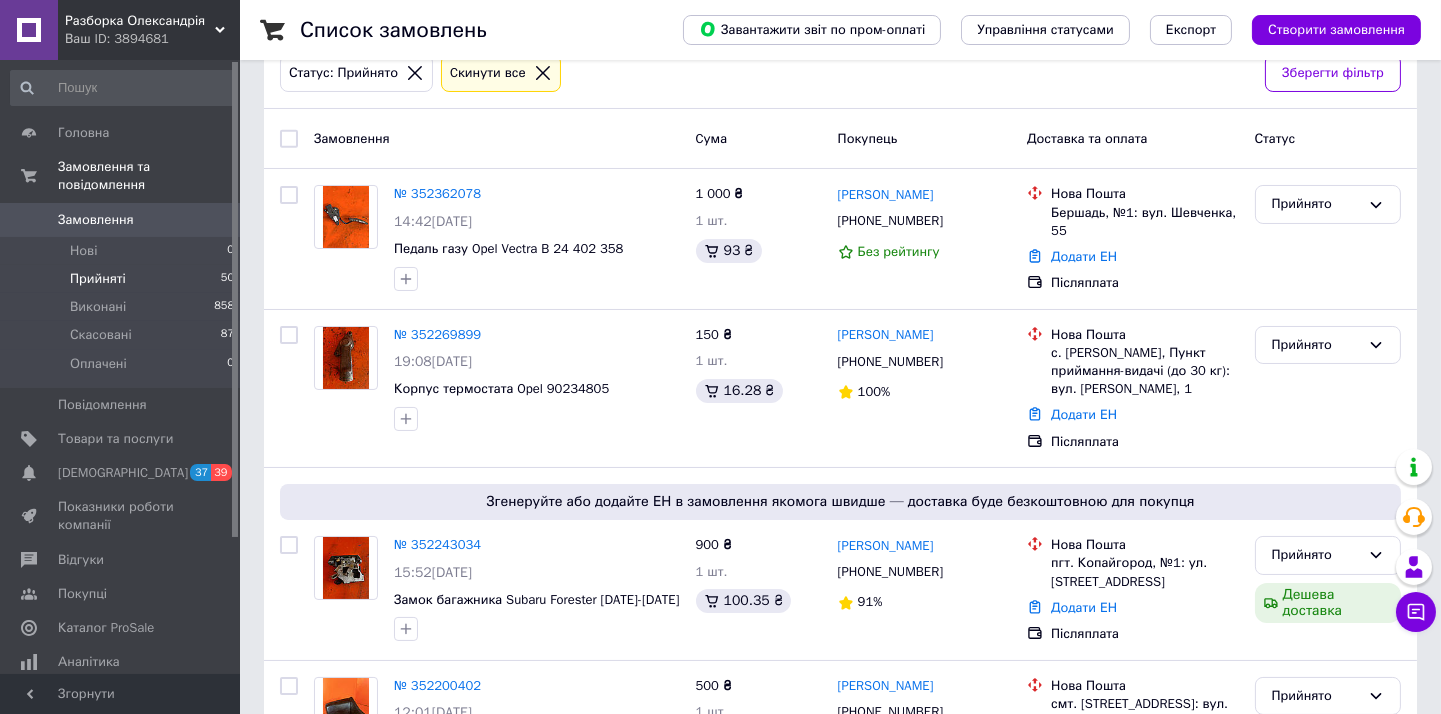 scroll, scrollTop: 222, scrollLeft: 0, axis: vertical 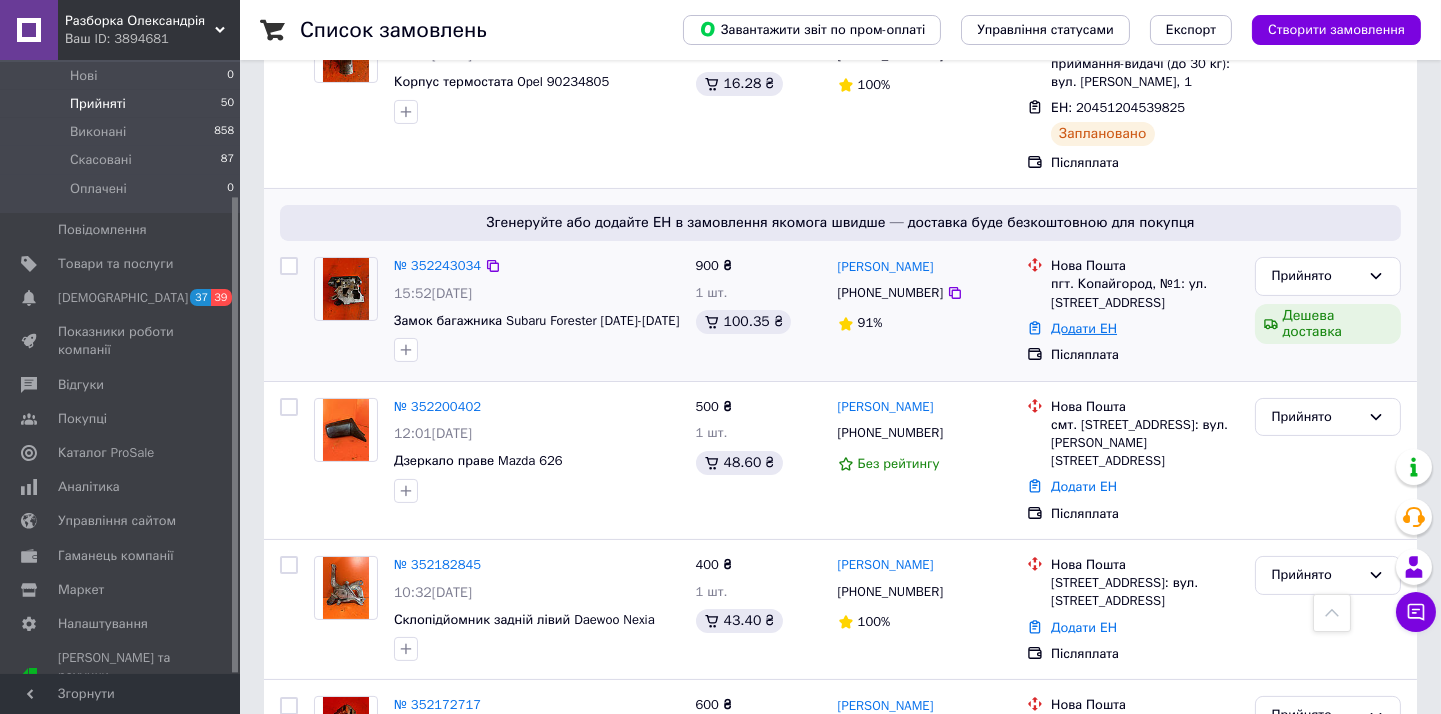 click on "Додати ЕН" at bounding box center (1084, 328) 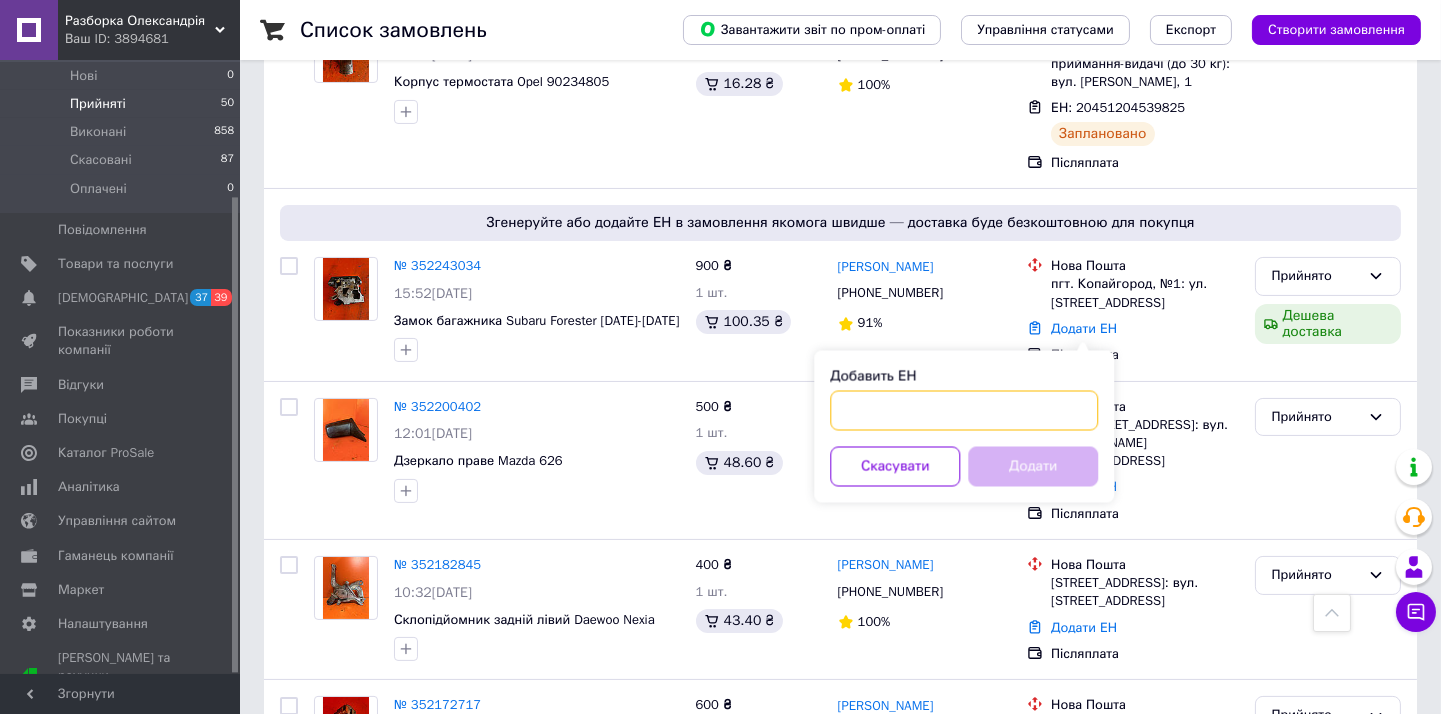 click on "Добавить ЕН" at bounding box center (964, 411) 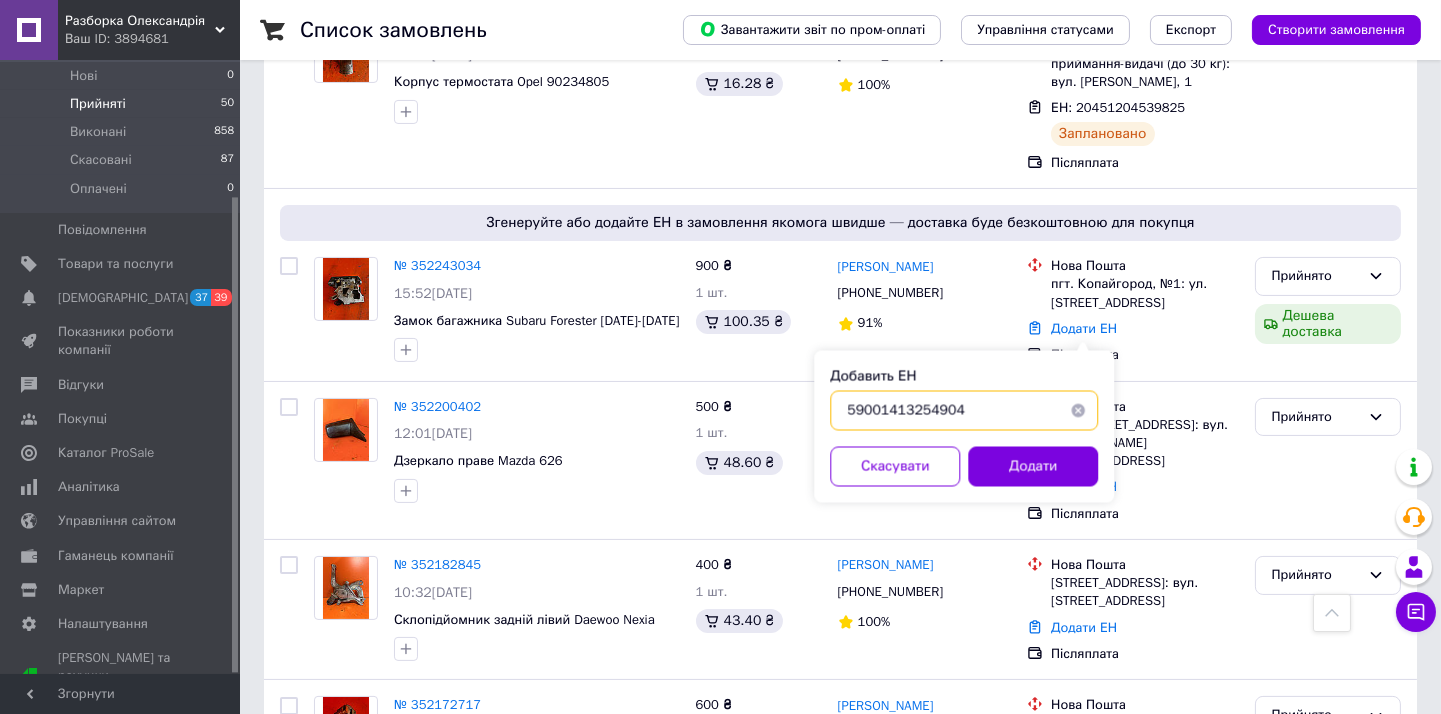 type on "59001413254904" 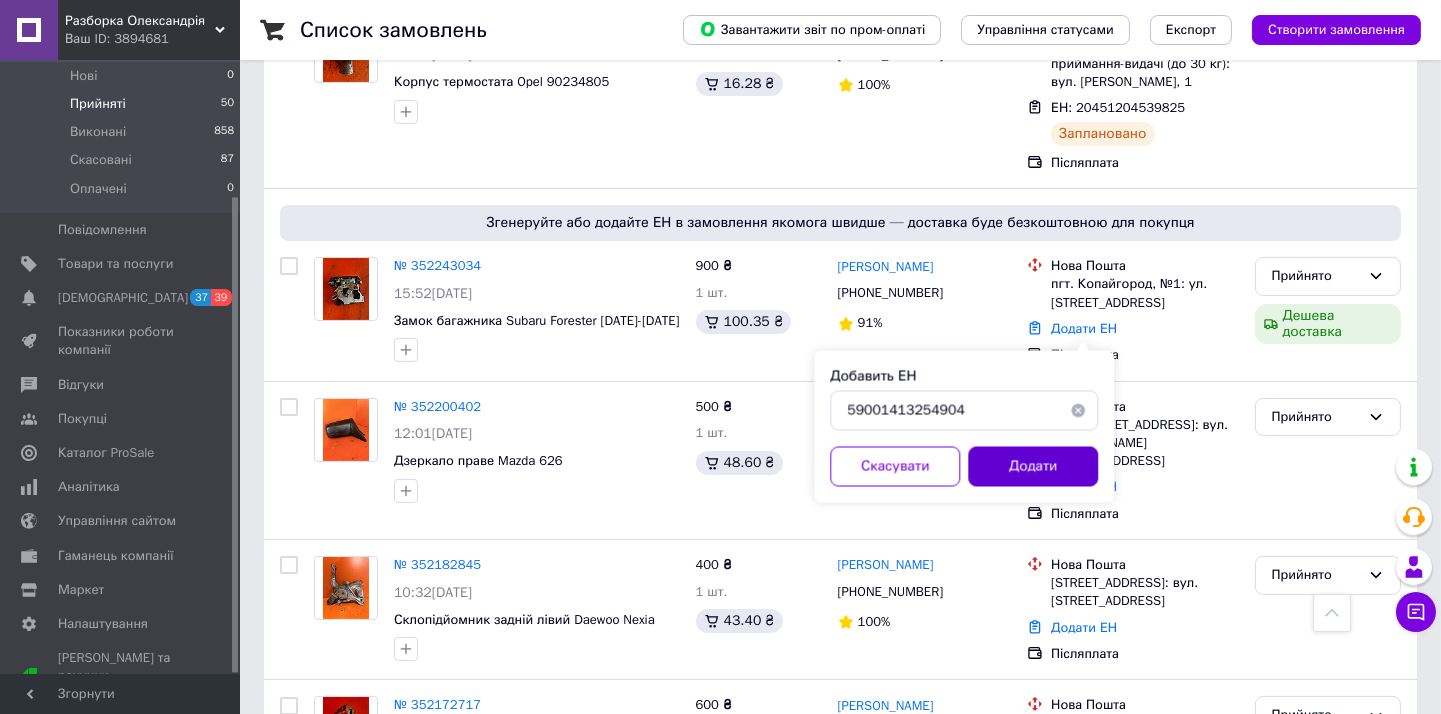 click on "Додати" at bounding box center [1033, 467] 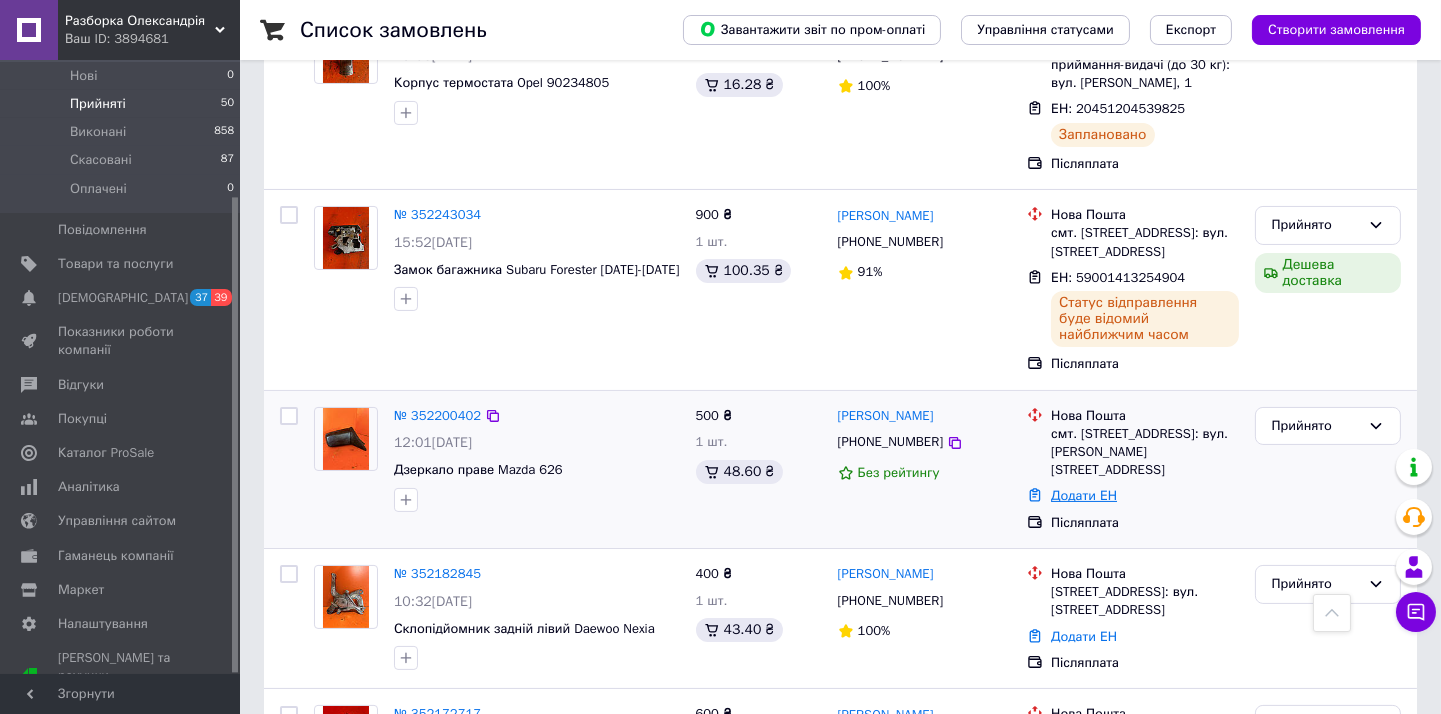 click on "Додати ЕН" at bounding box center [1084, 495] 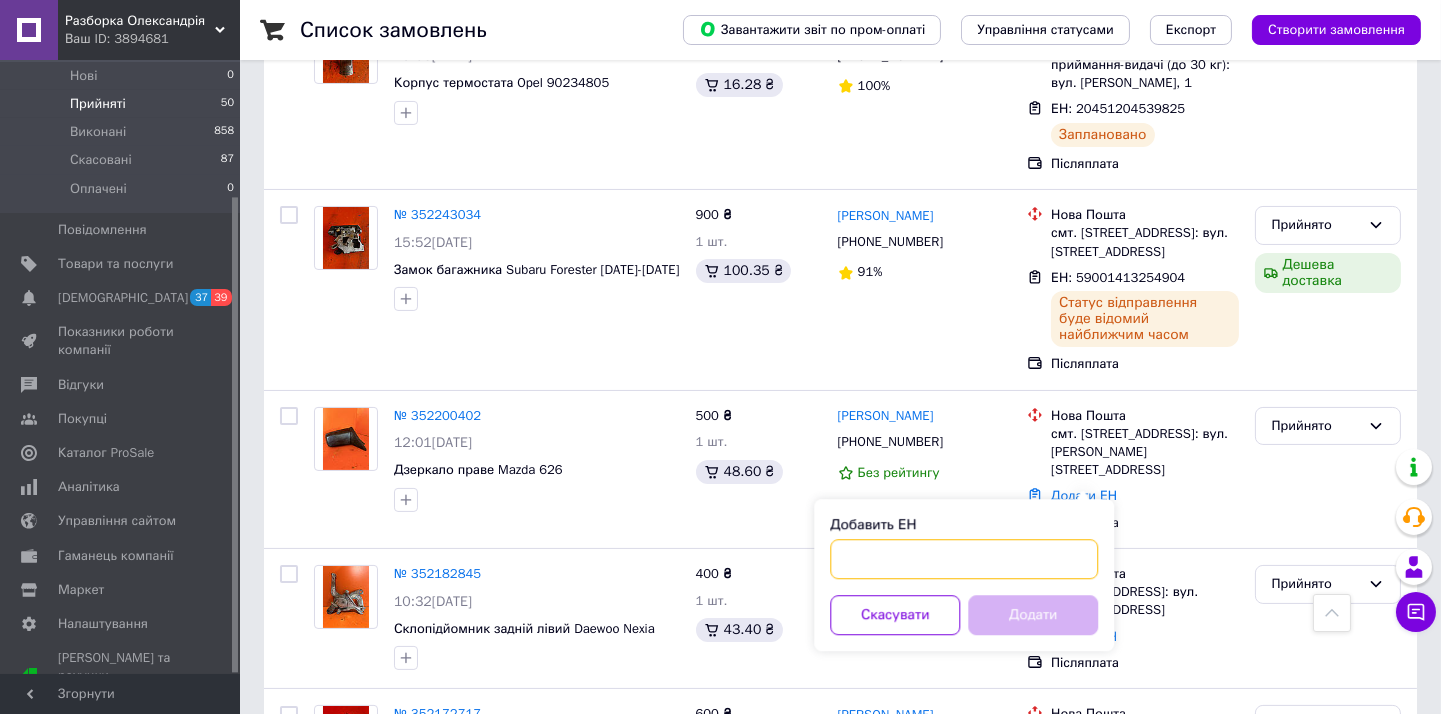 click on "Добавить ЕН" at bounding box center (964, 559) 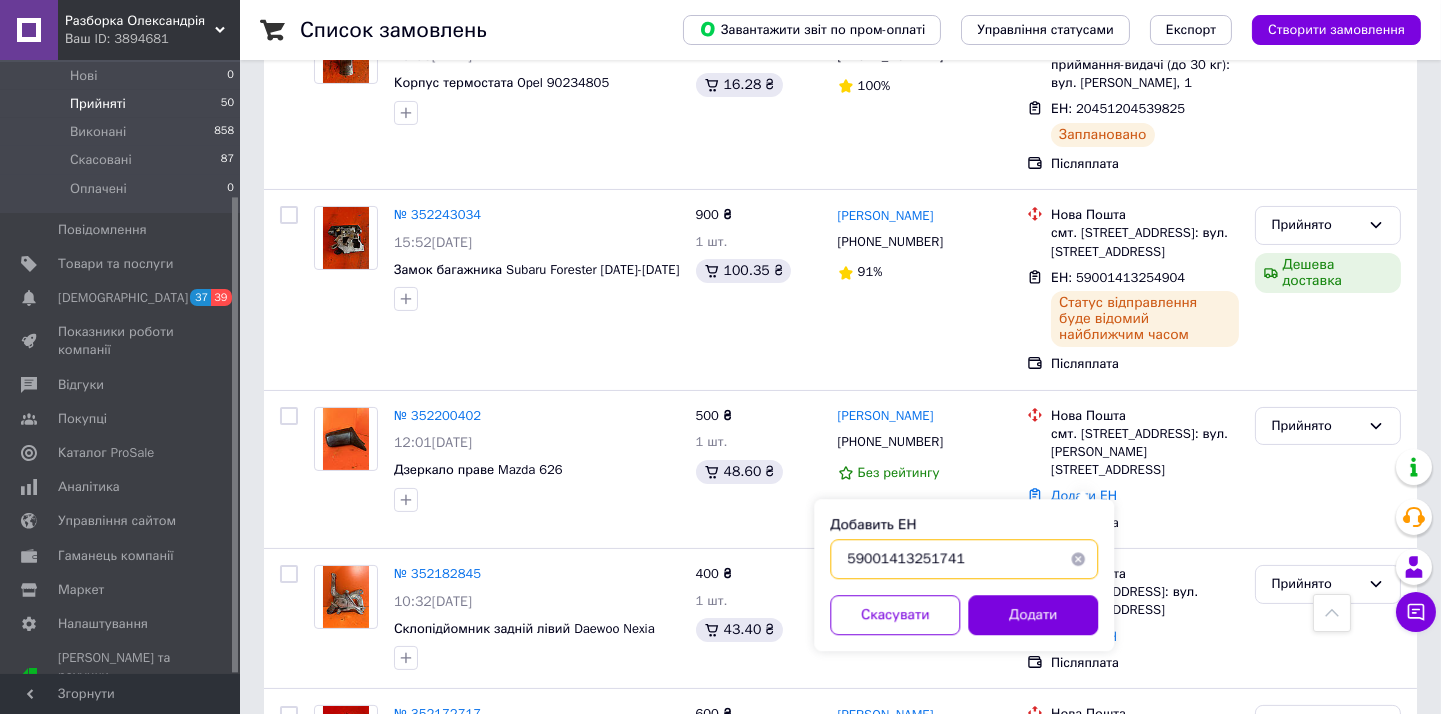 type on "59001413251741" 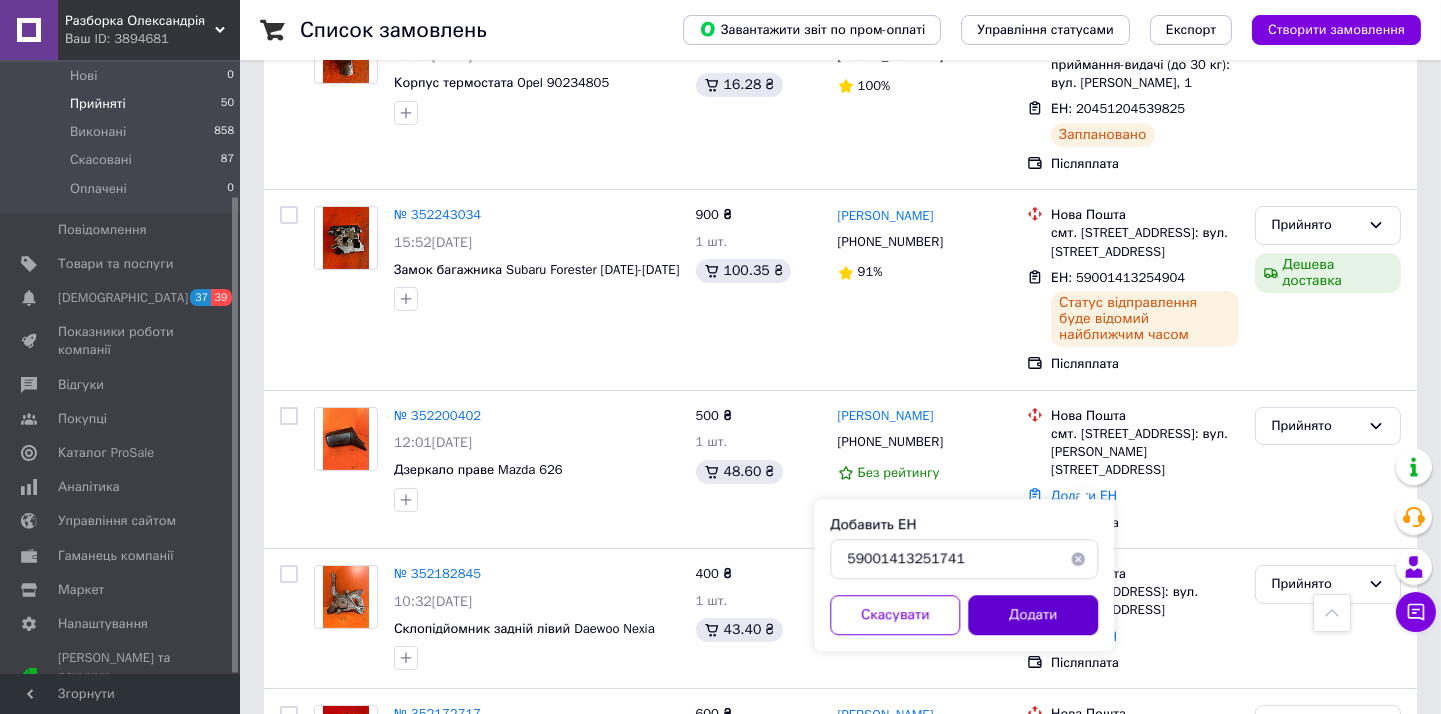 click on "Додати" at bounding box center (1033, 615) 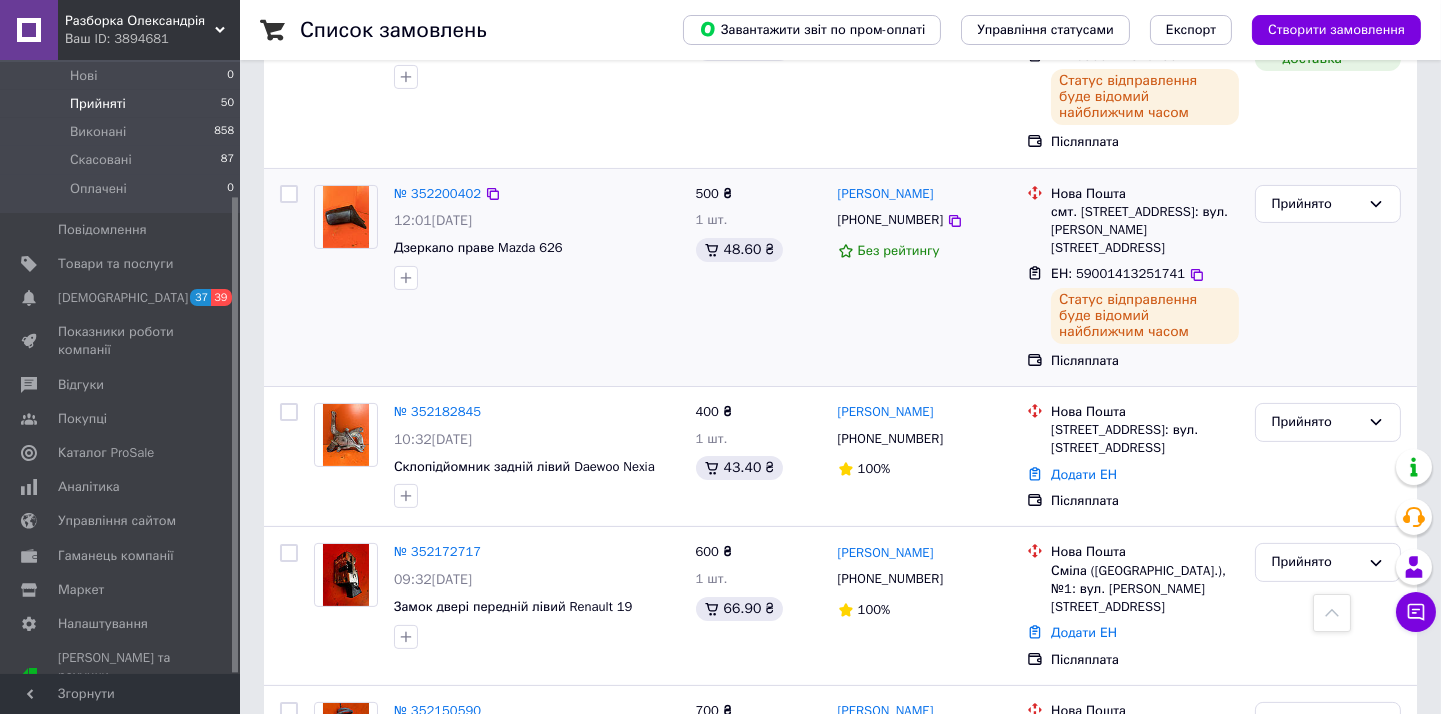 scroll, scrollTop: 887, scrollLeft: 0, axis: vertical 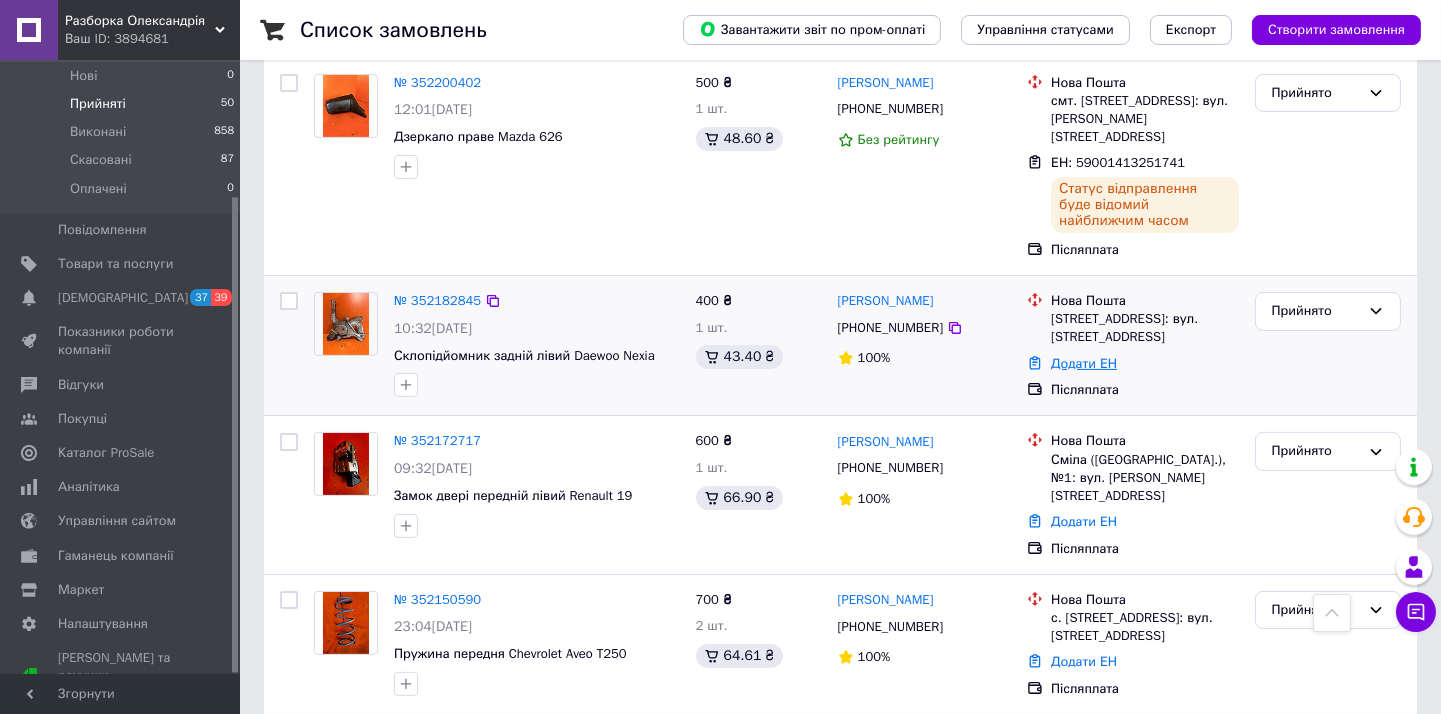 click on "Додати ЕН" at bounding box center (1084, 363) 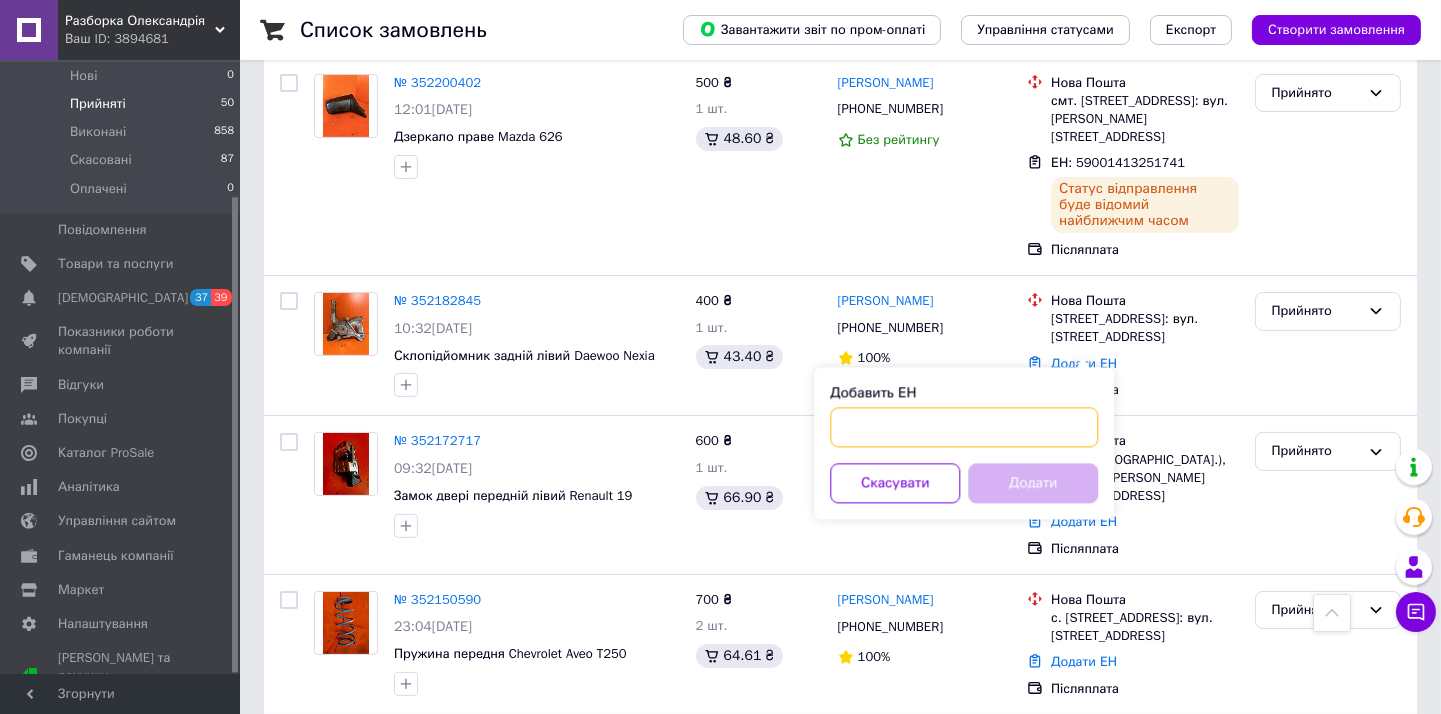click on "Добавить ЕН" at bounding box center [964, 427] 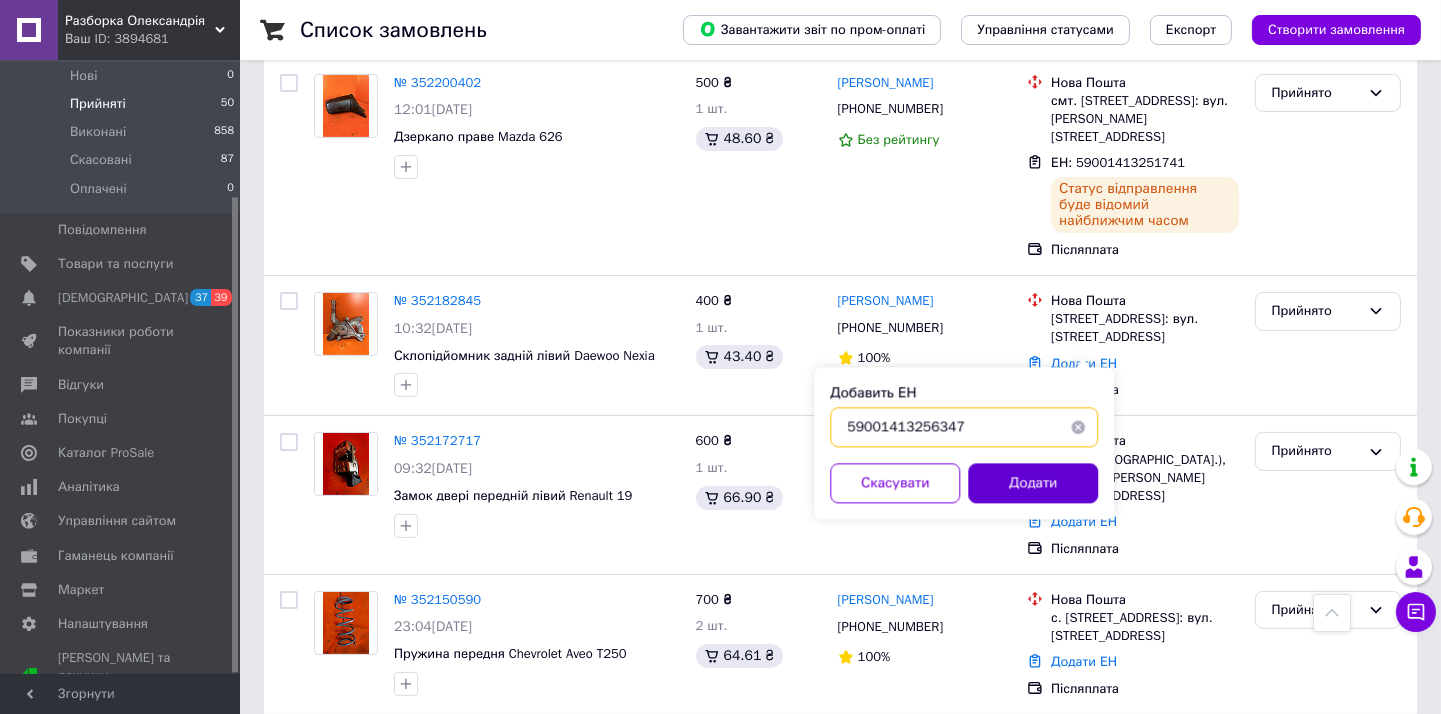 type on "59001413256347" 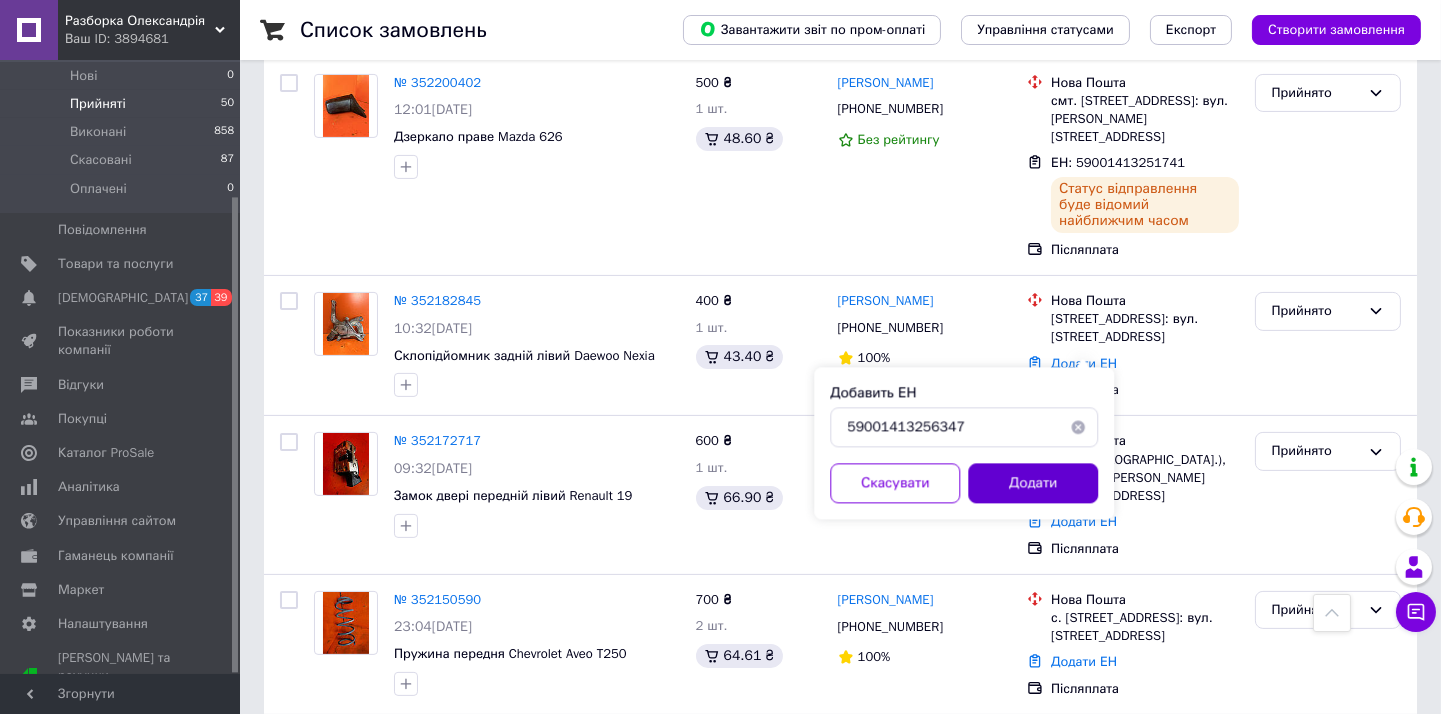 click on "Додати" at bounding box center (1033, 483) 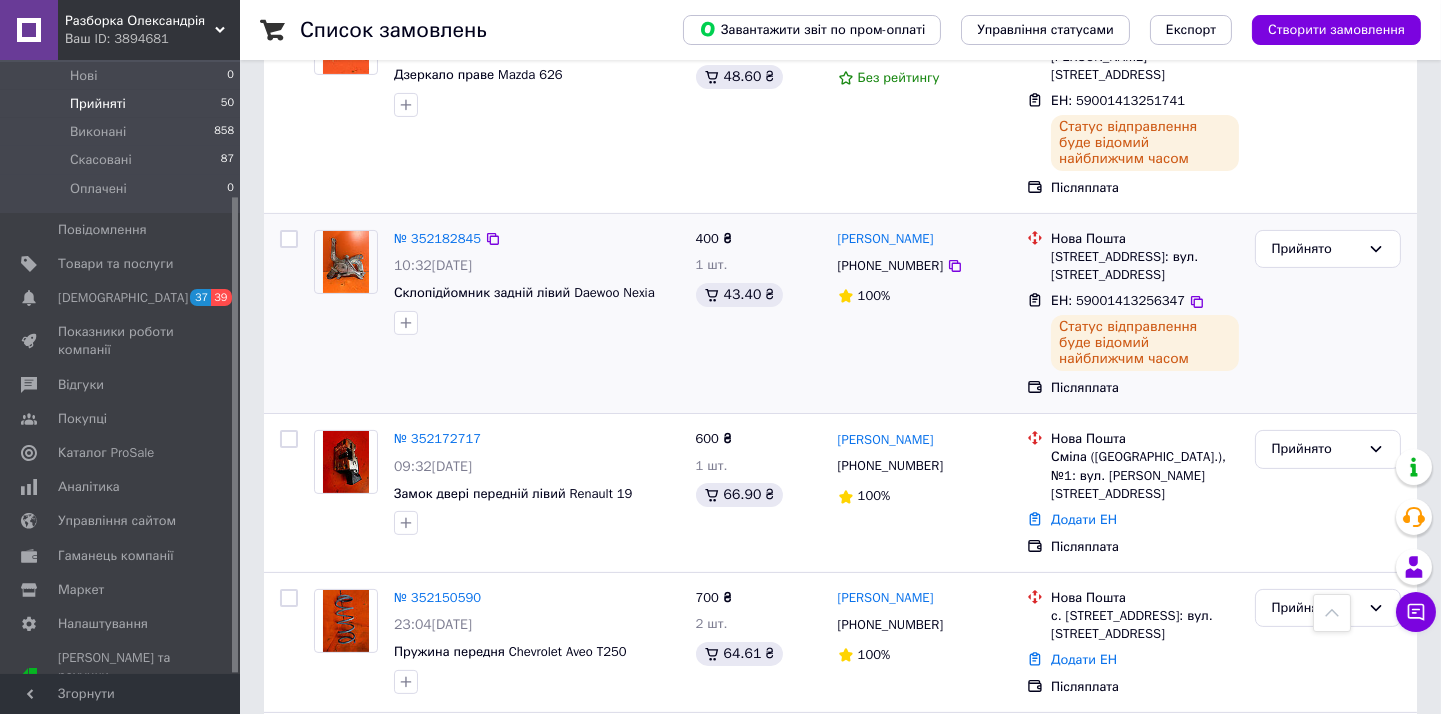 scroll, scrollTop: 998, scrollLeft: 0, axis: vertical 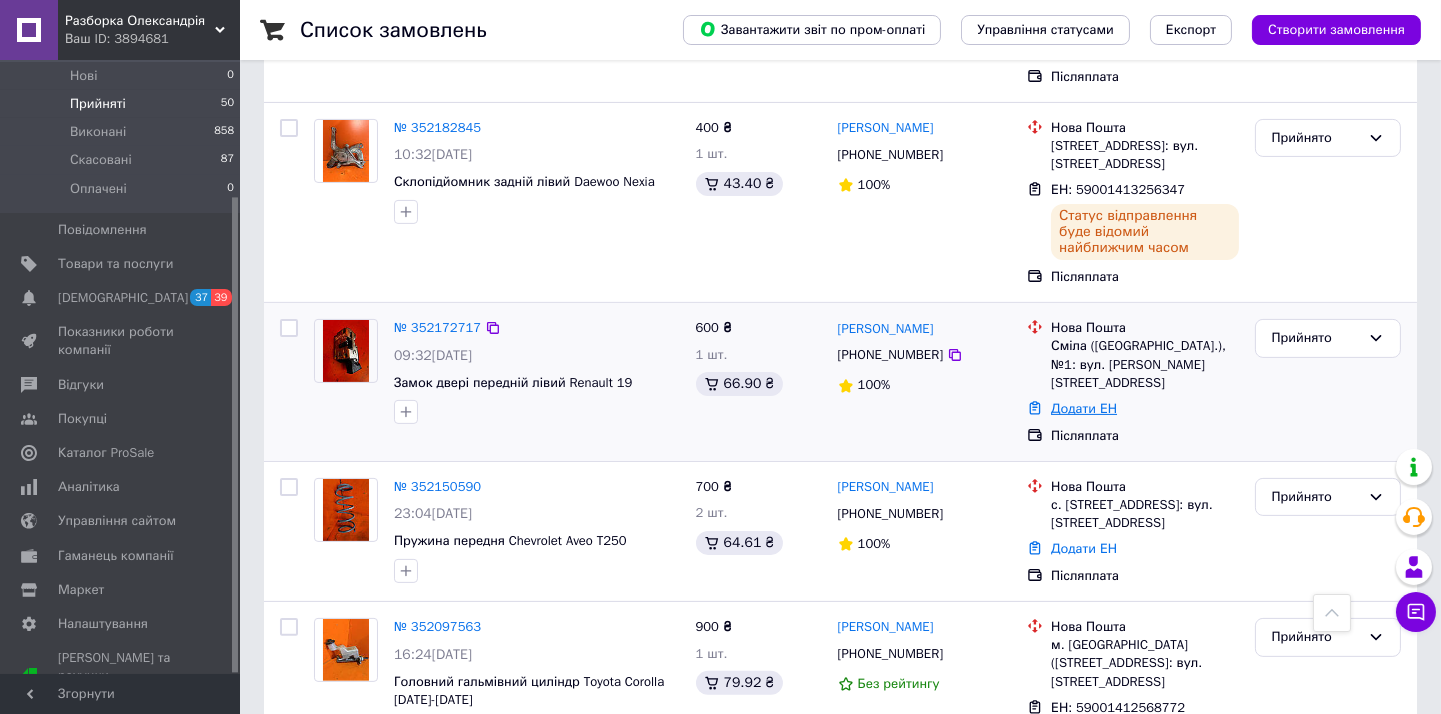 click on "Додати ЕН" at bounding box center [1084, 408] 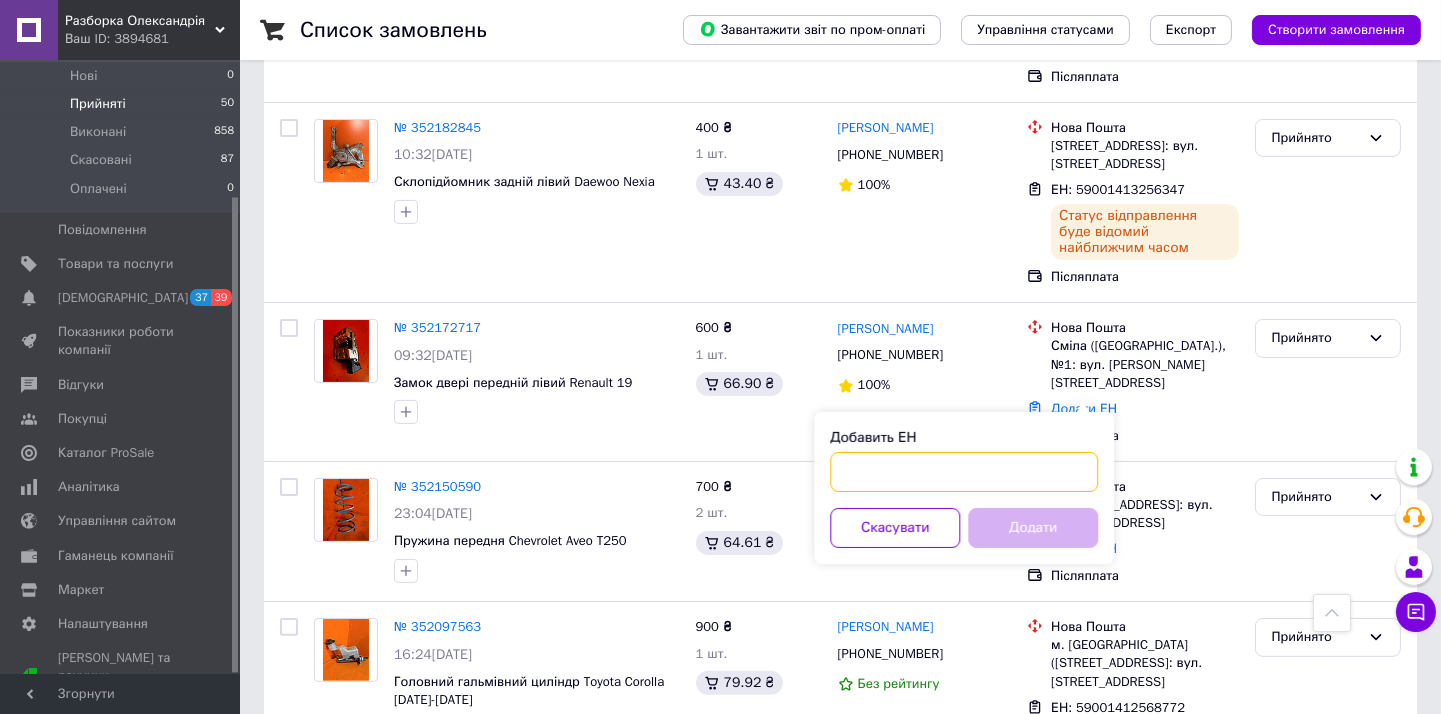 click on "Добавить ЕН" at bounding box center (964, 472) 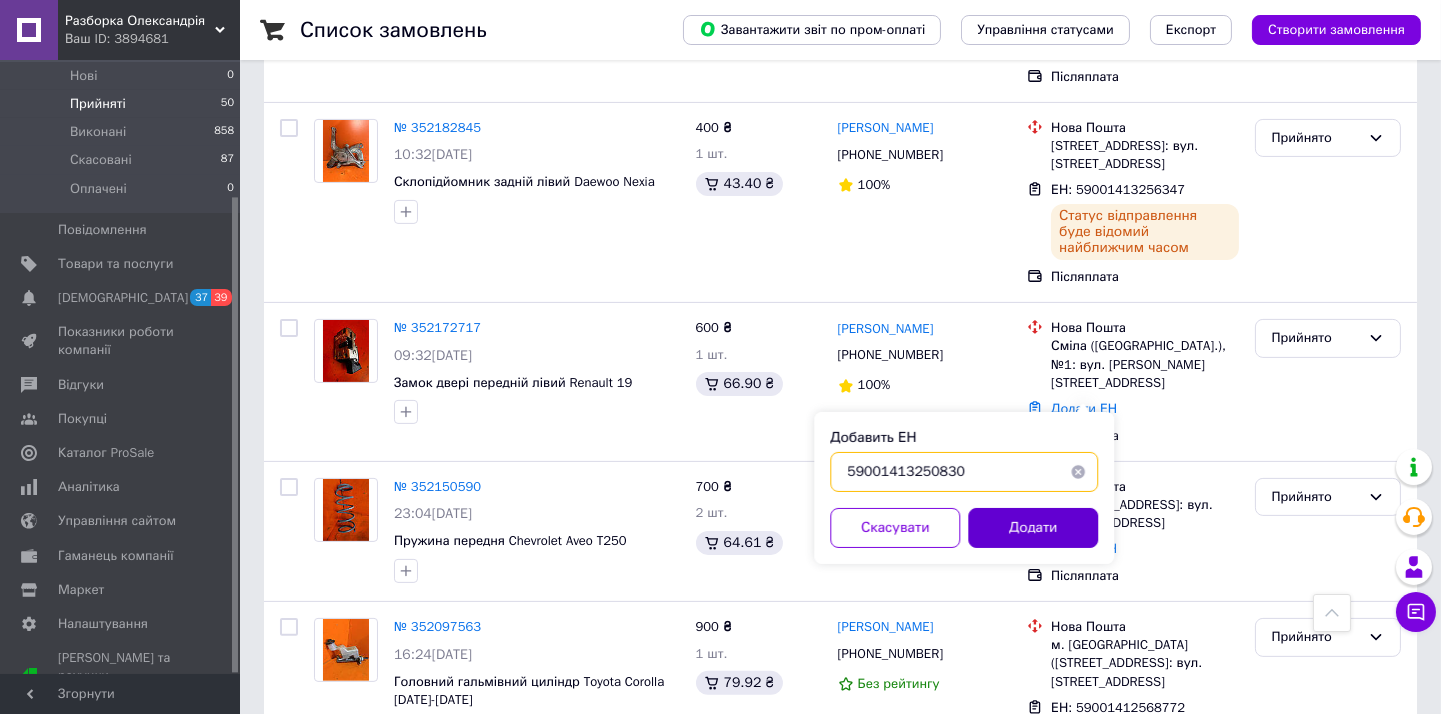 type on "59001413250830" 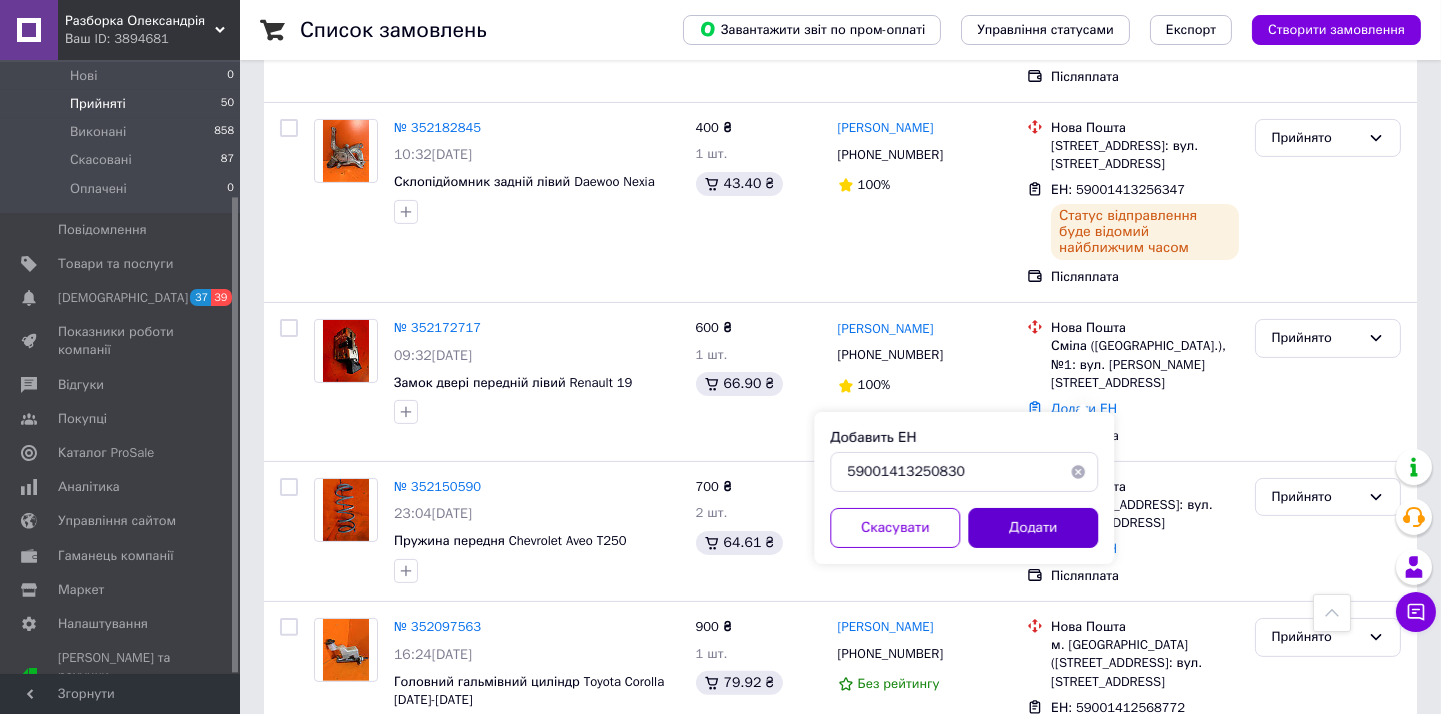 click on "Додати" at bounding box center (1033, 528) 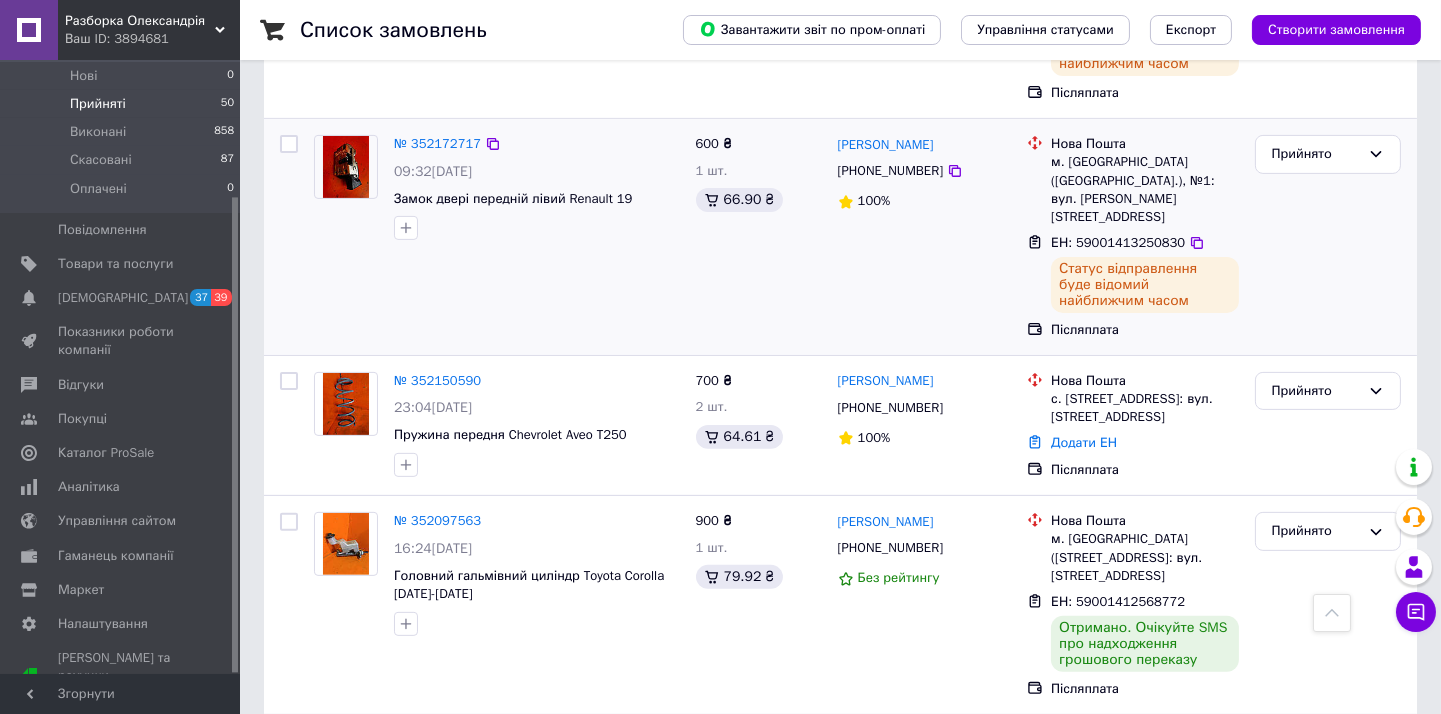 scroll, scrollTop: 1221, scrollLeft: 0, axis: vertical 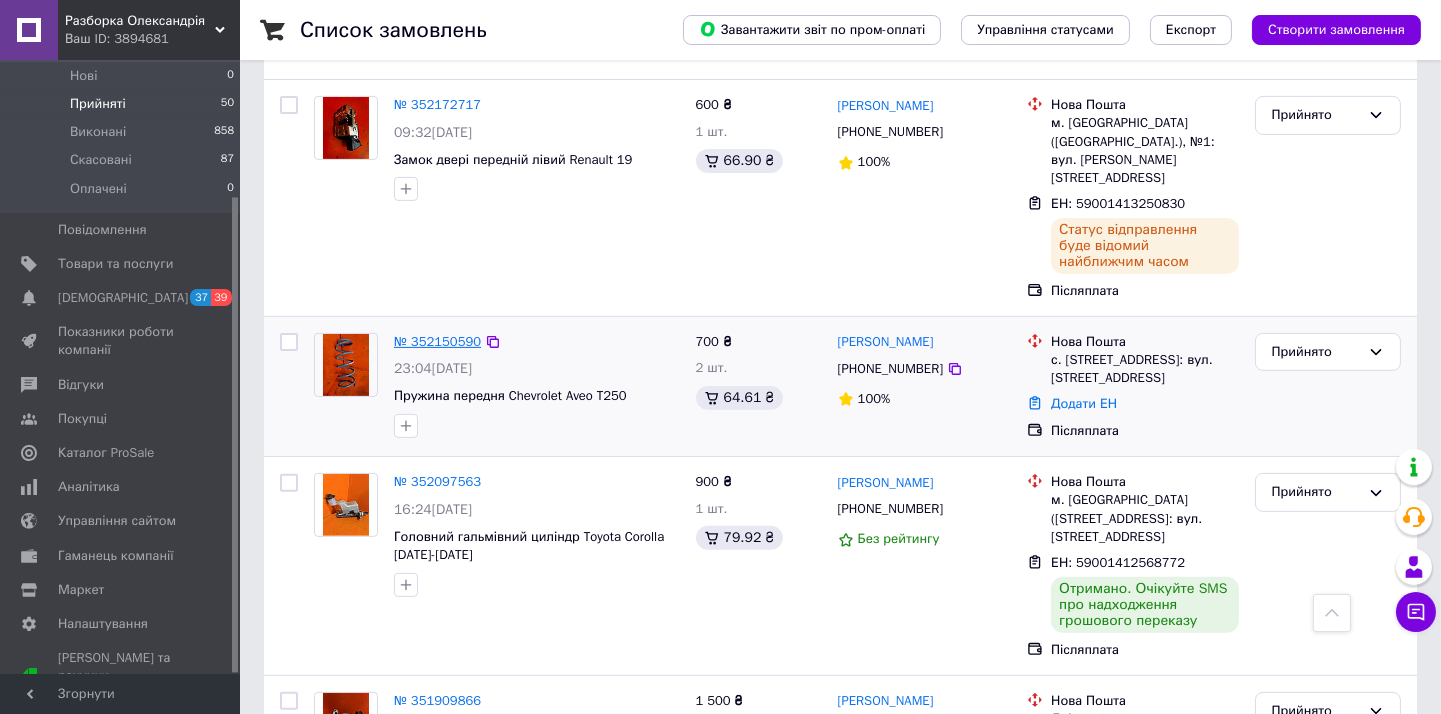 click on "№ 352150590" at bounding box center (437, 341) 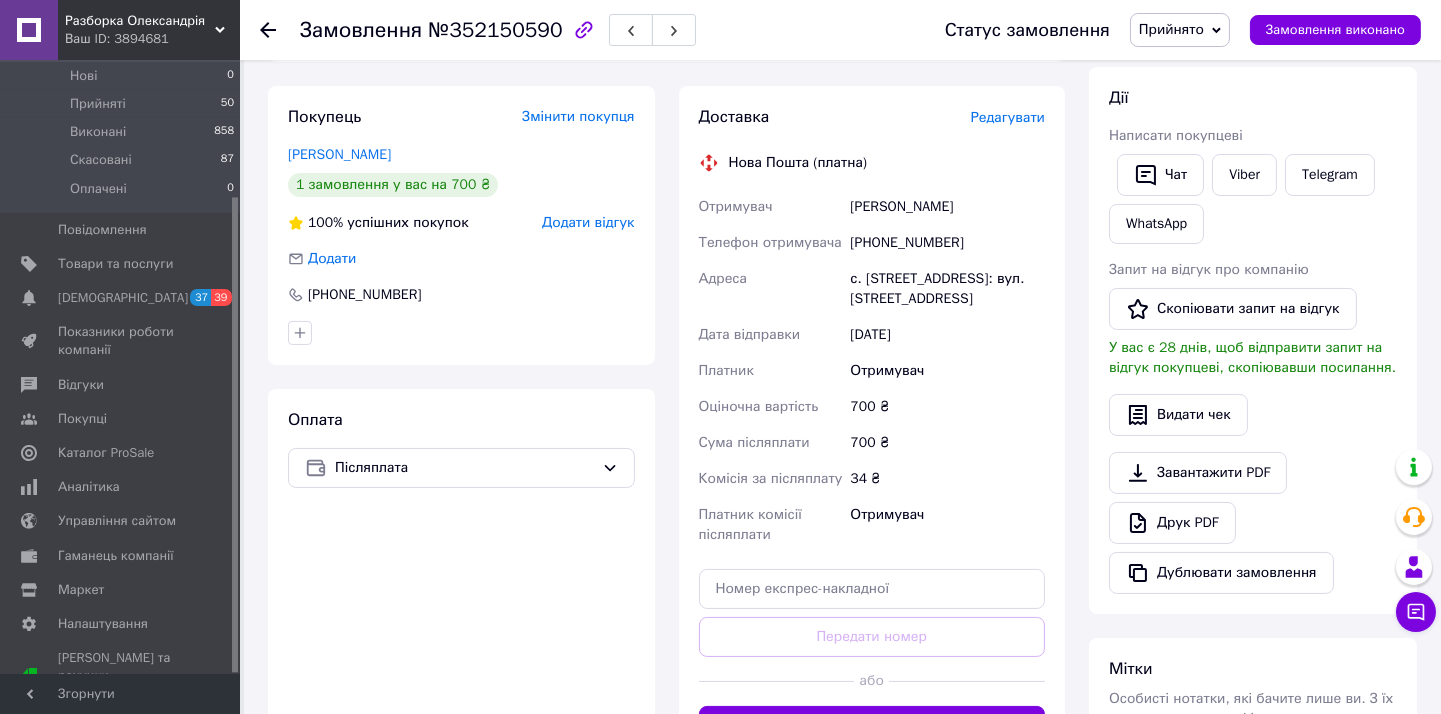 scroll, scrollTop: 0, scrollLeft: 0, axis: both 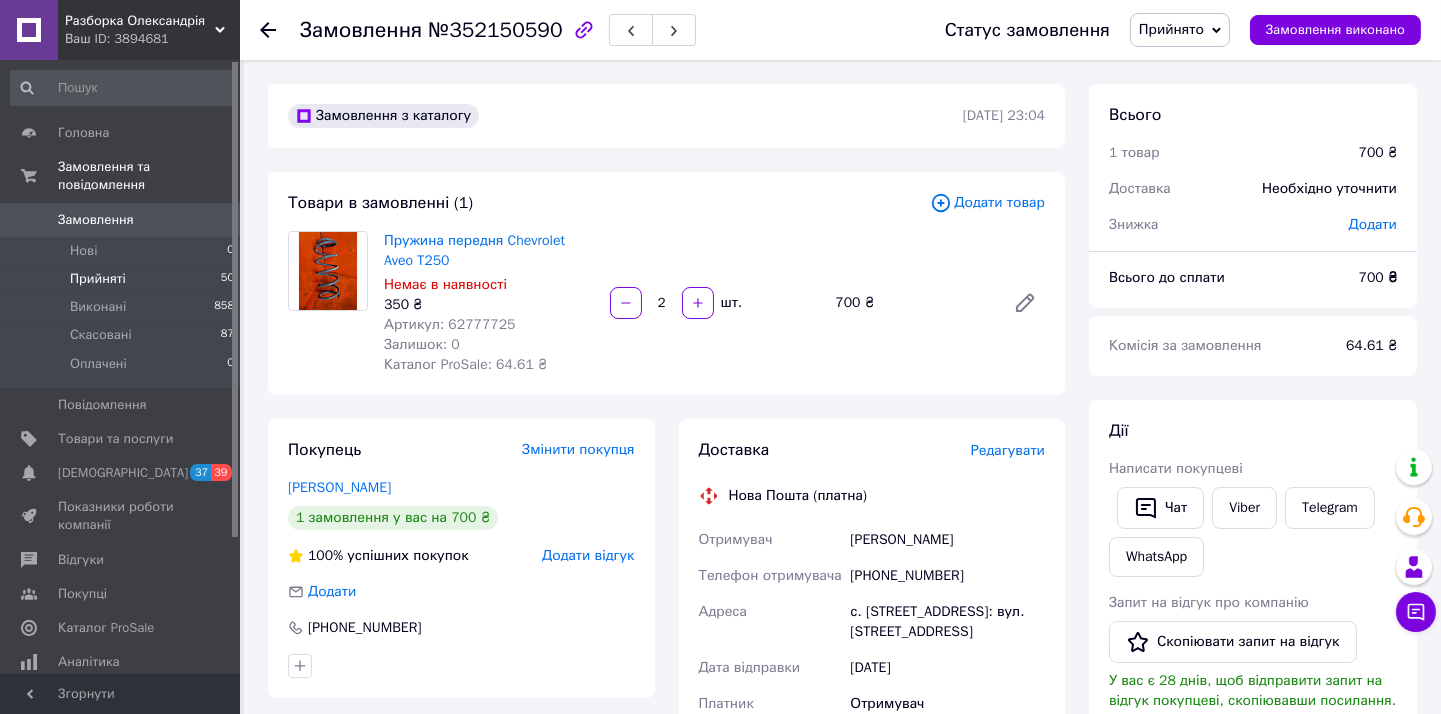 click on "Прийняті 50" at bounding box center (123, 279) 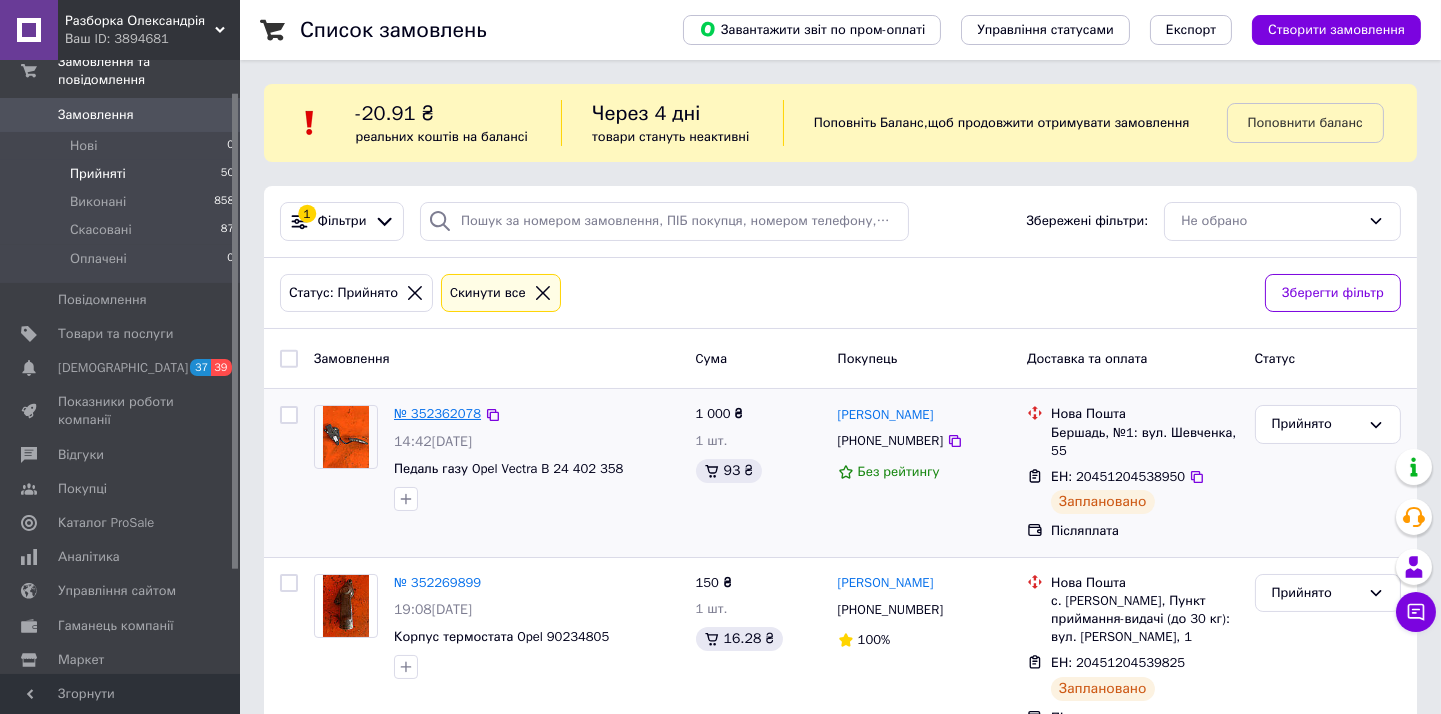scroll, scrollTop: 111, scrollLeft: 0, axis: vertical 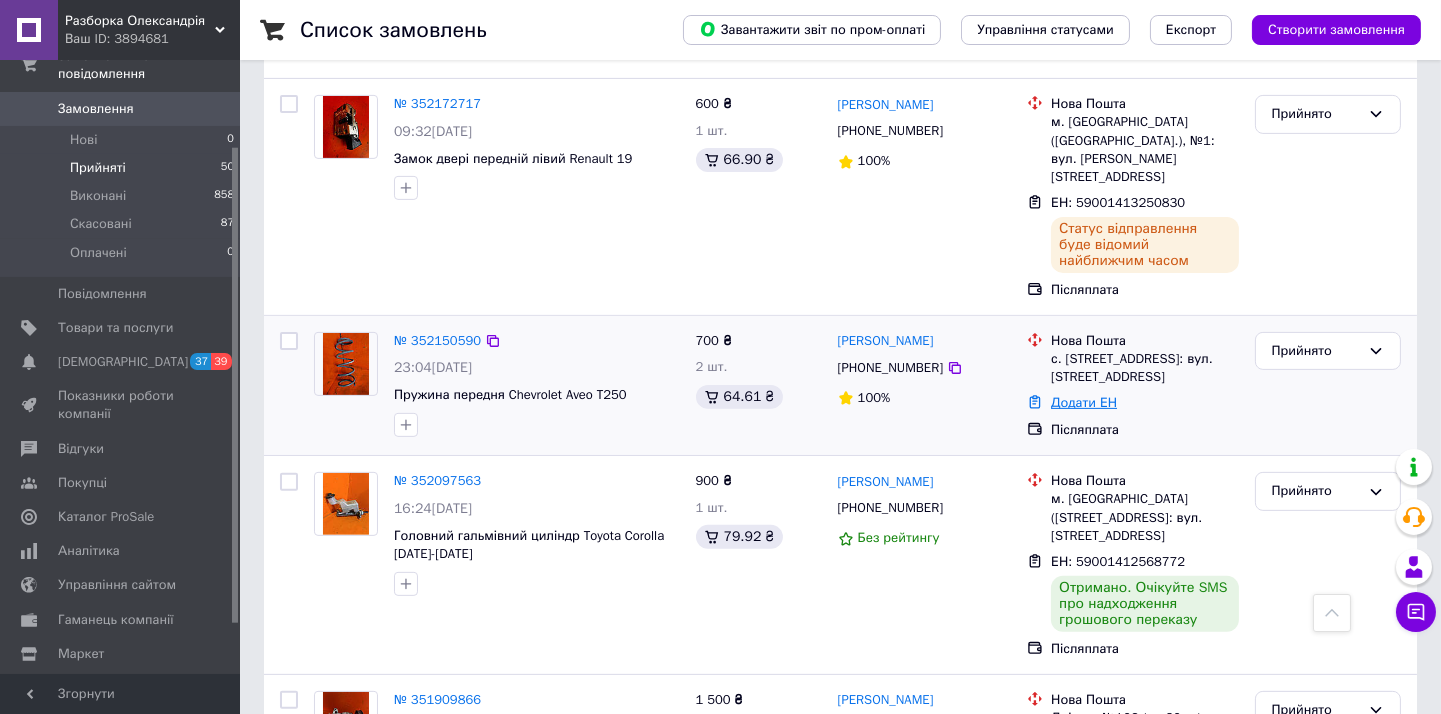 click on "Додати ЕН" at bounding box center [1084, 402] 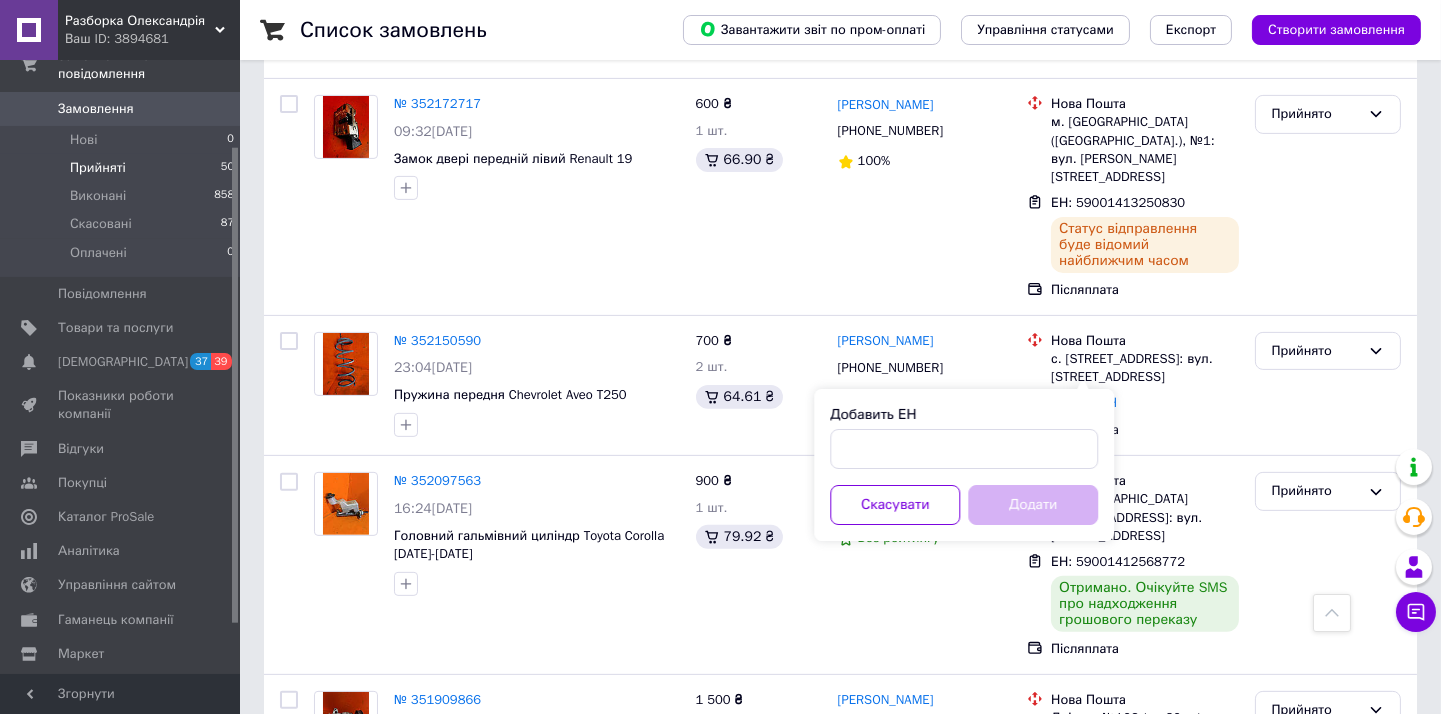 click on "Добавить ЕН" at bounding box center [964, 437] 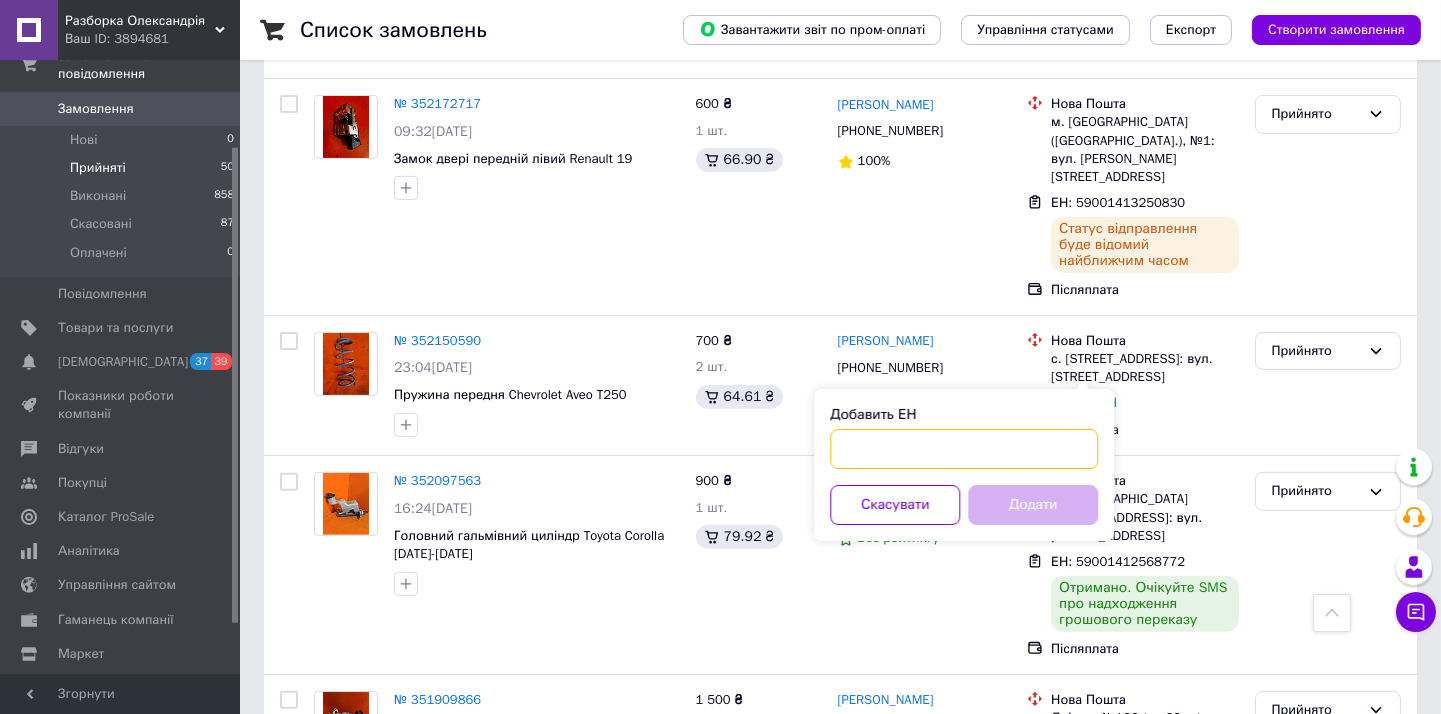 click on "Добавить ЕН" at bounding box center [964, 449] 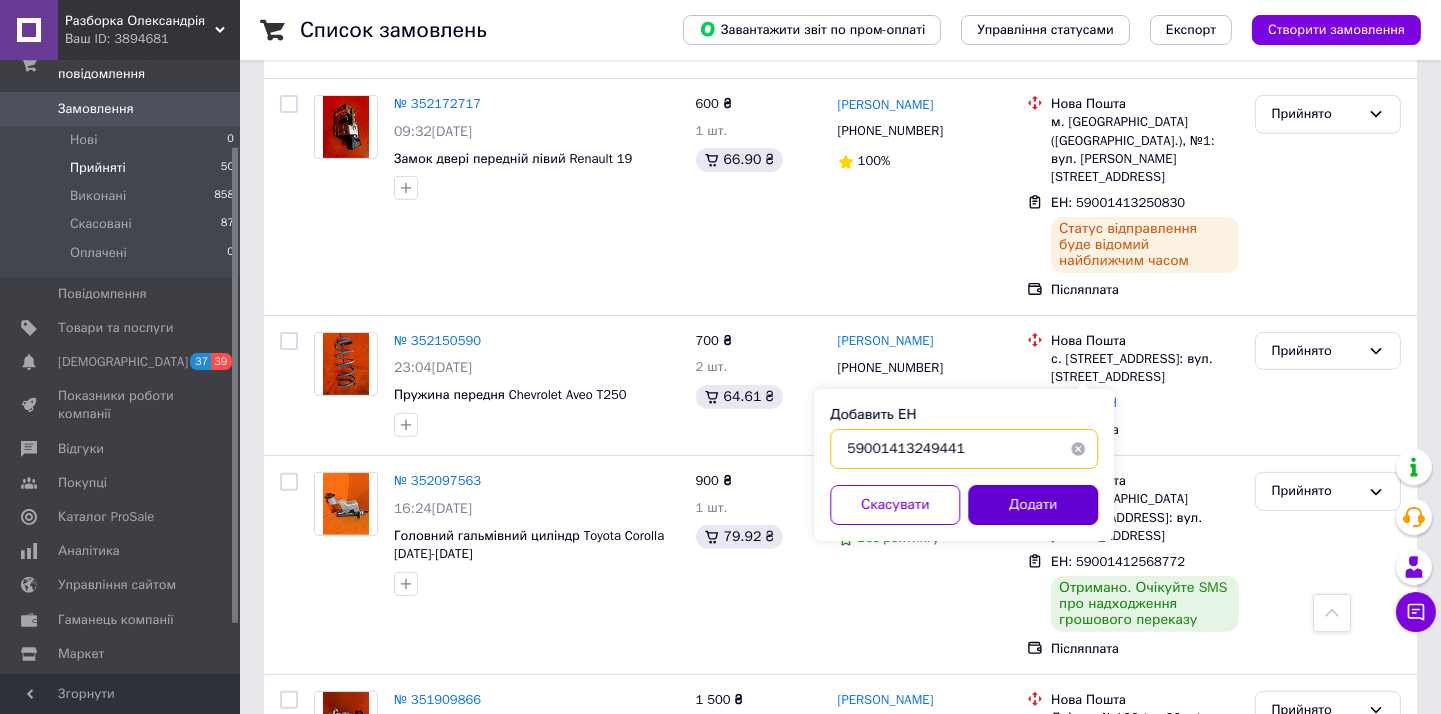 type on "59001413249441" 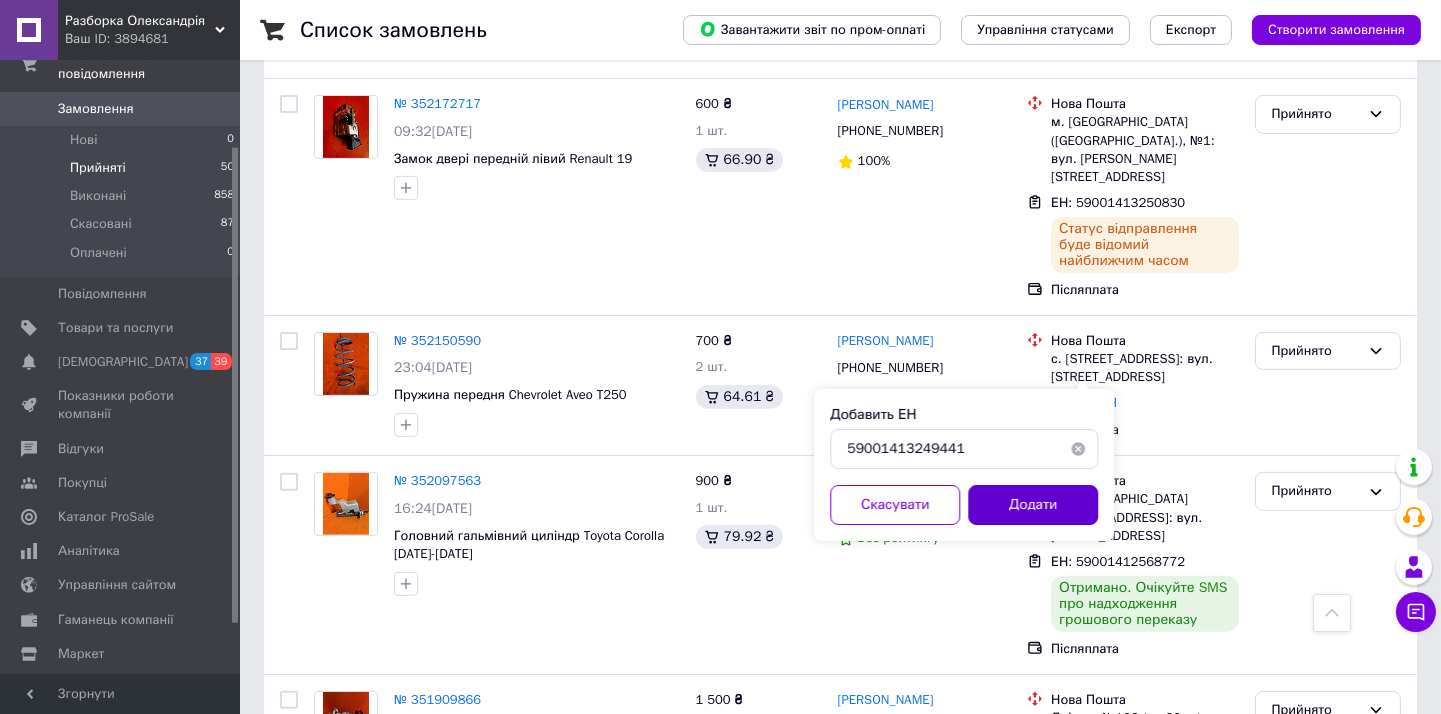 click on "Додати" at bounding box center (1033, 505) 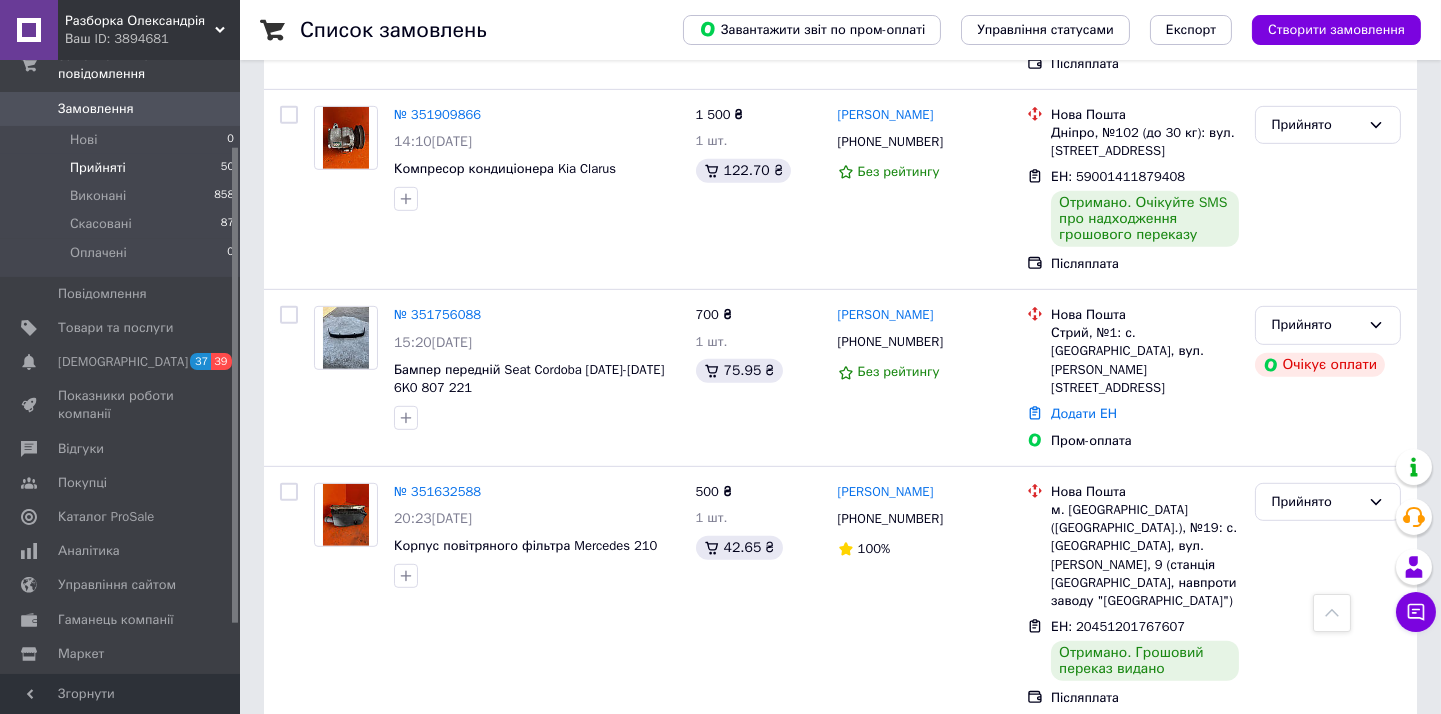 scroll, scrollTop: 1888, scrollLeft: 0, axis: vertical 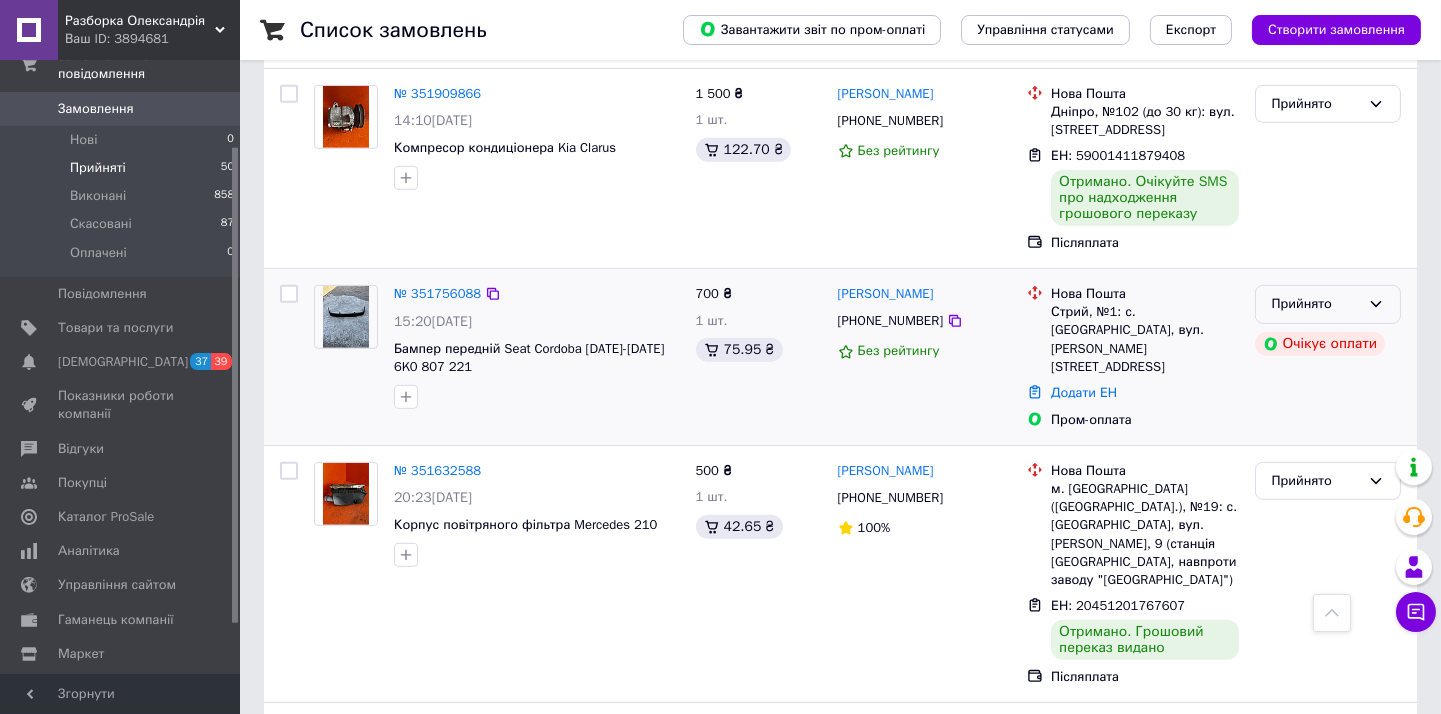click on "Прийнято" at bounding box center [1328, 304] 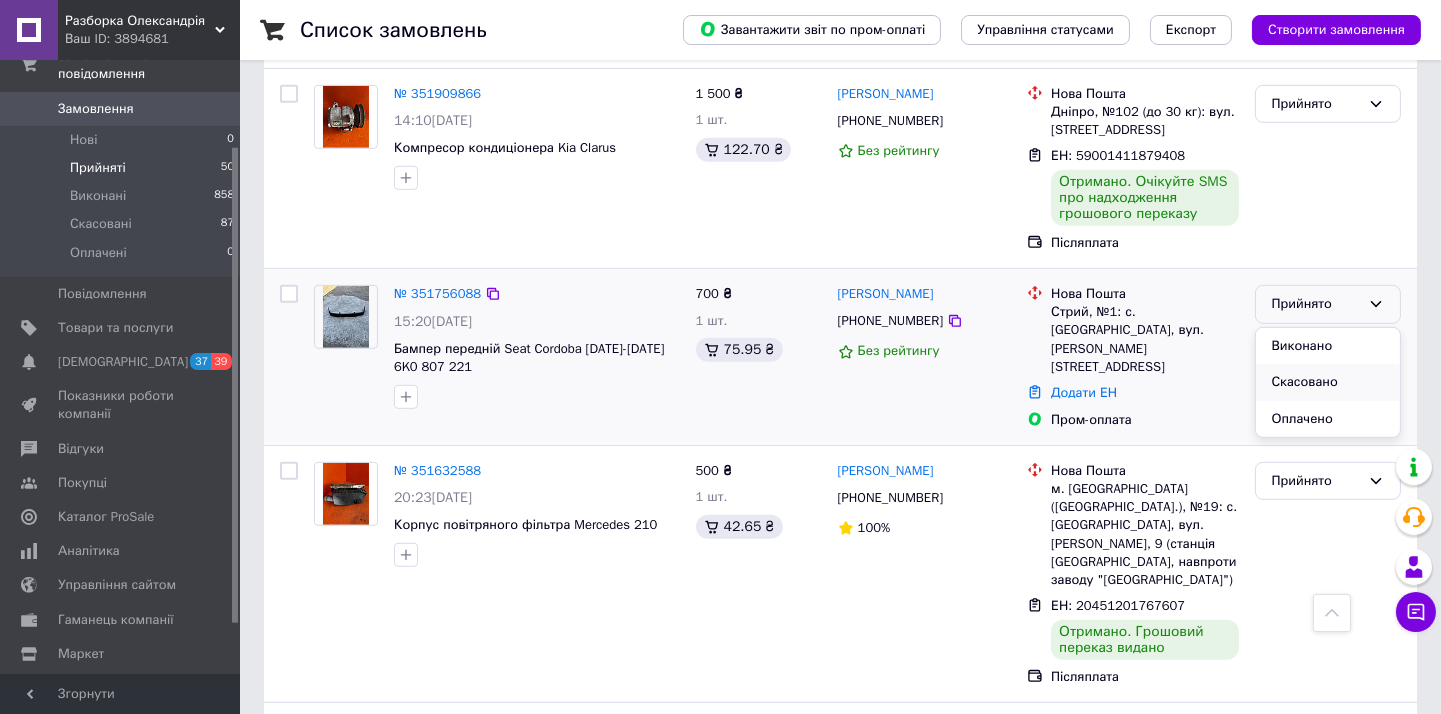click on "Скасовано" at bounding box center [1328, 382] 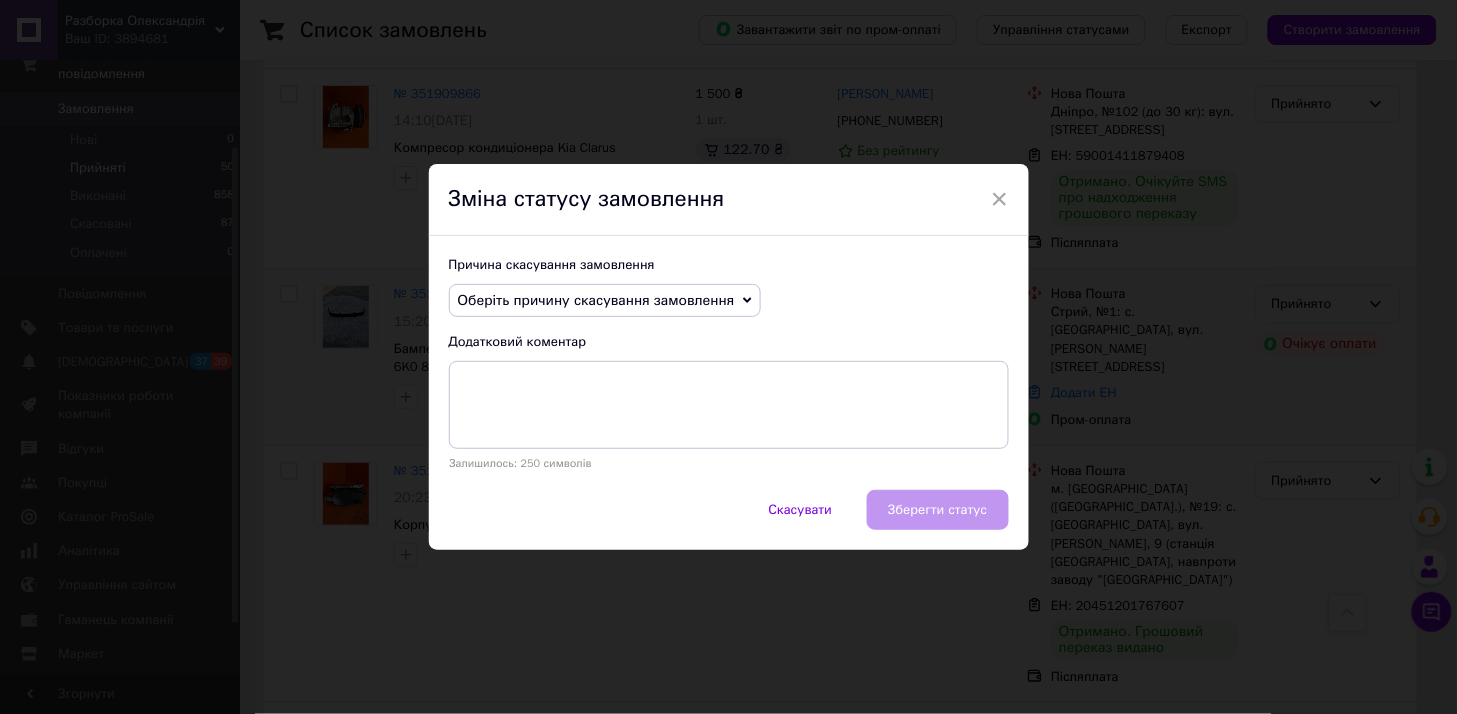 click on "Оберіть причину скасування замовлення" at bounding box center (596, 300) 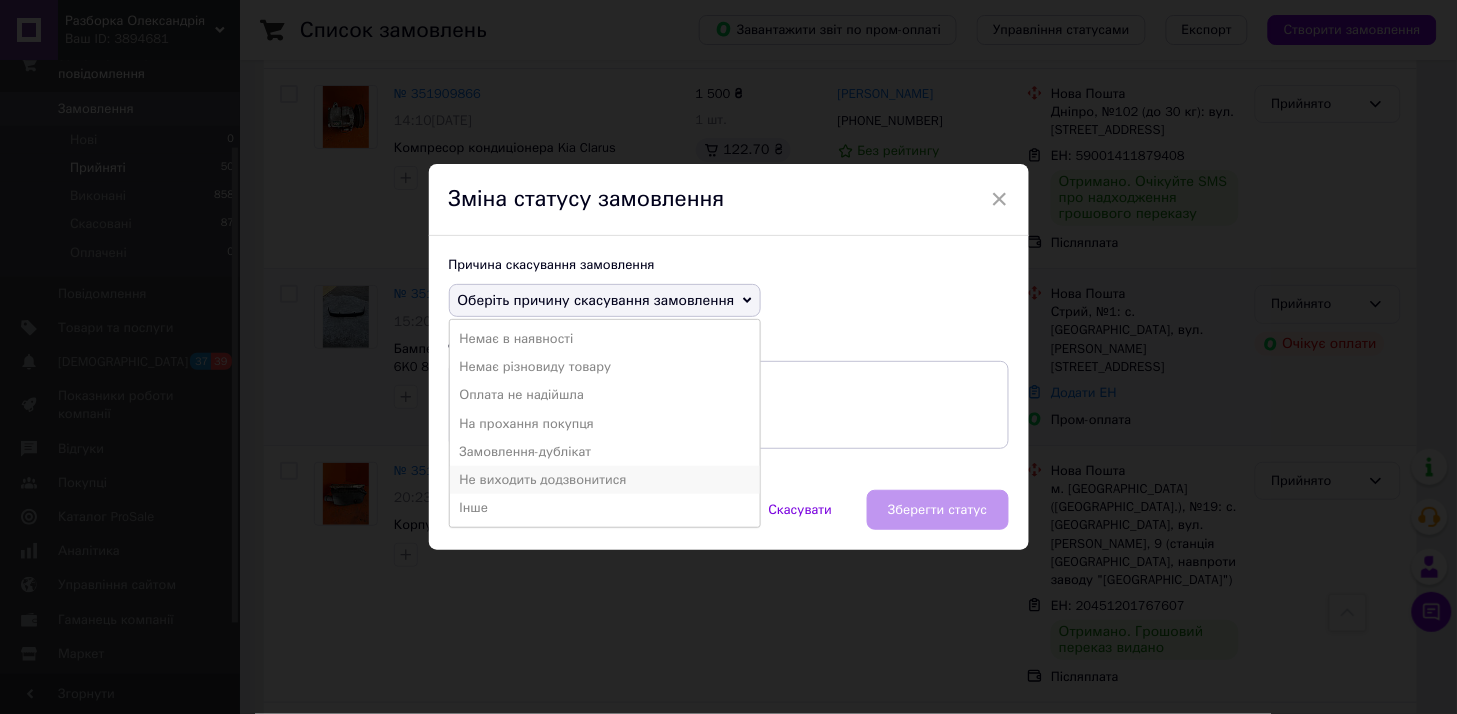 click on "Не виходить додзвонитися" at bounding box center [605, 480] 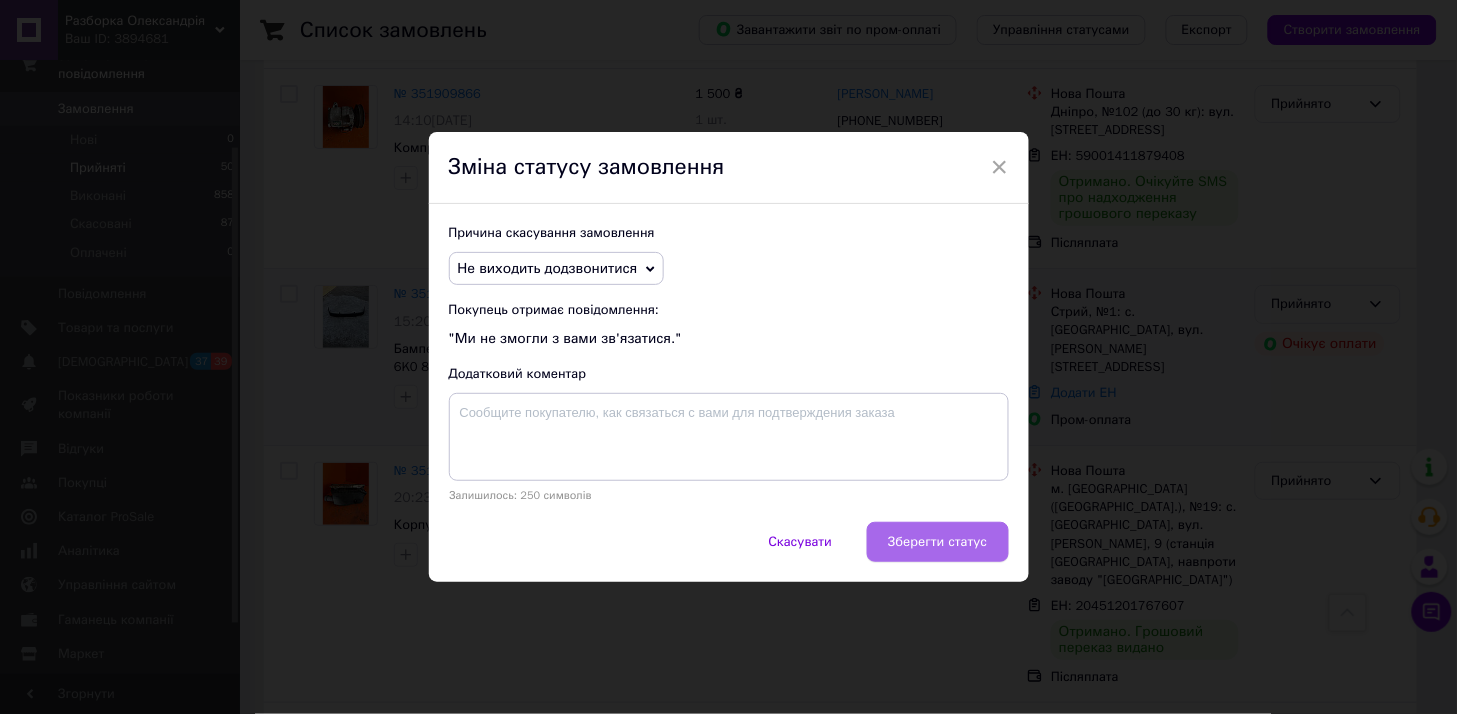 click on "Зберегти статус" at bounding box center (937, 542) 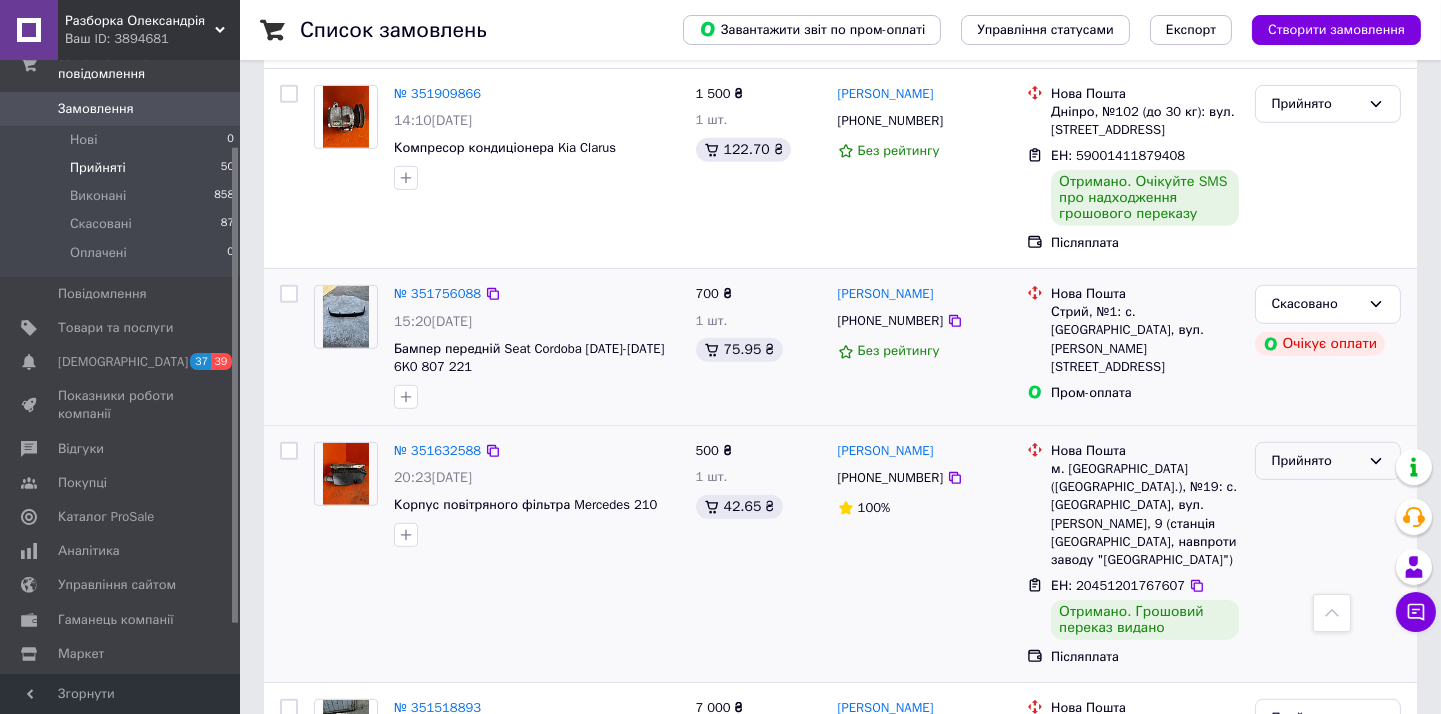 click on "Прийнято" at bounding box center (1316, 461) 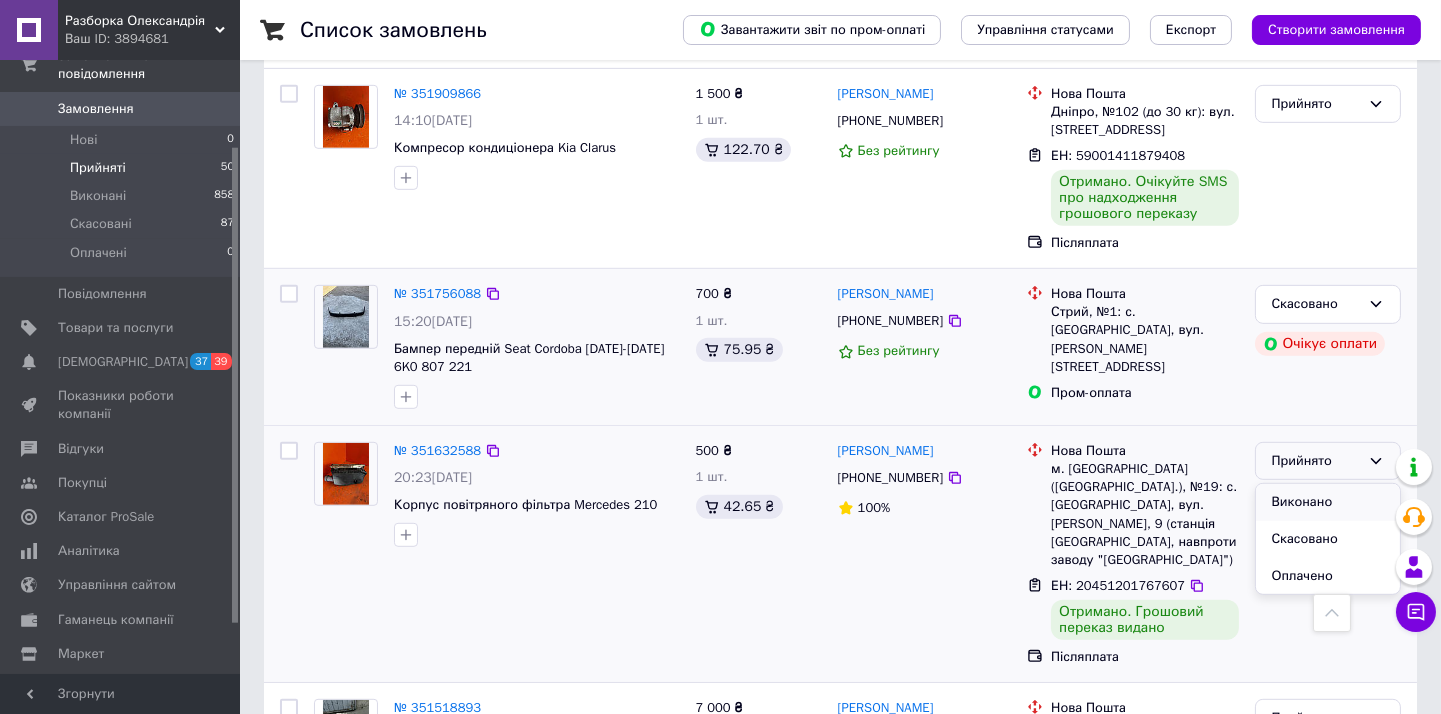 click on "Виконано" at bounding box center (1328, 502) 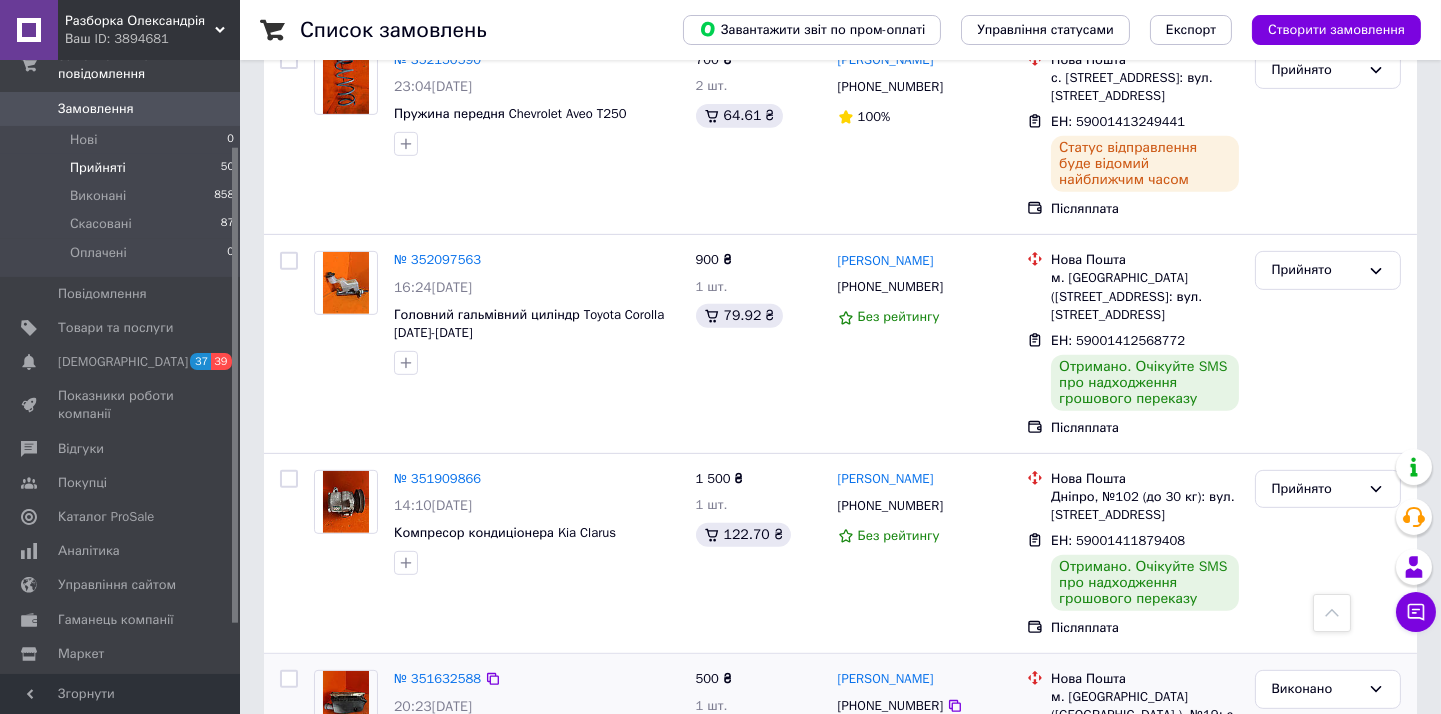 scroll, scrollTop: 1444, scrollLeft: 0, axis: vertical 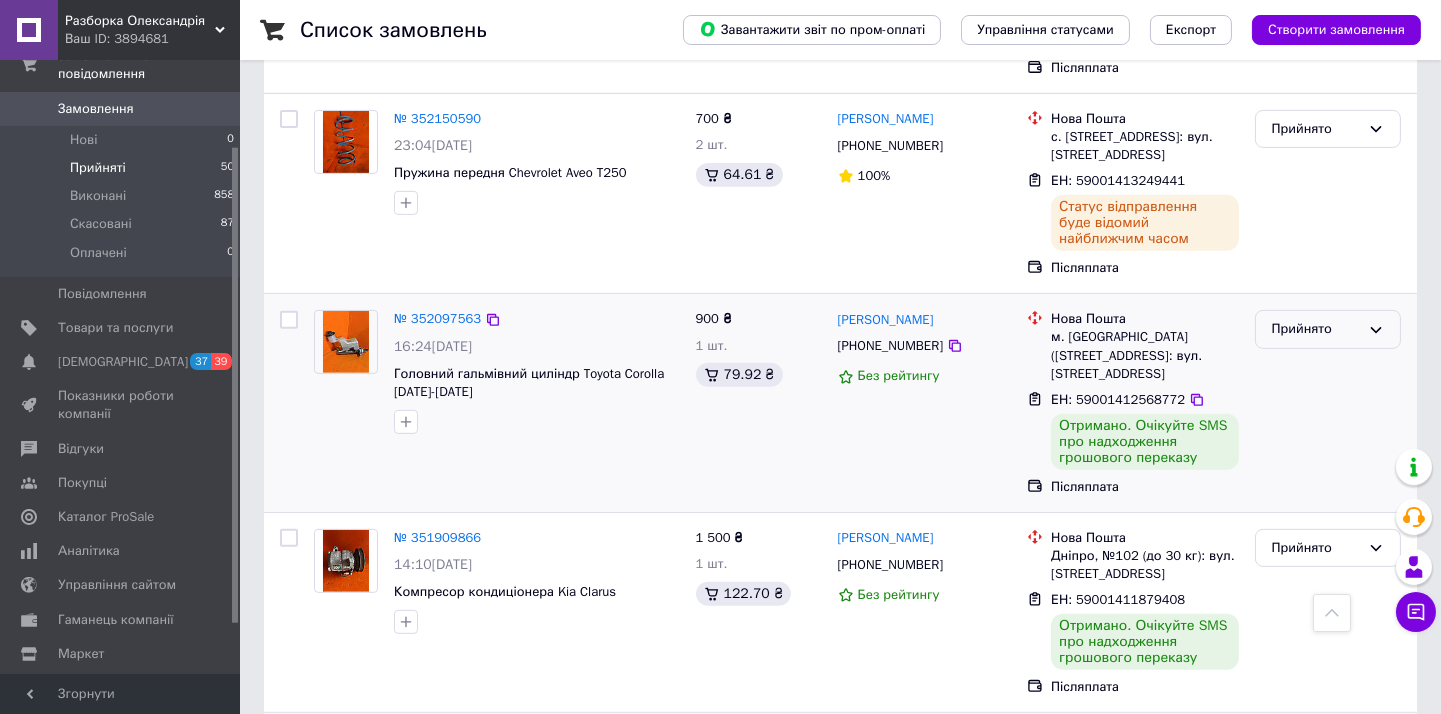 click on "Прийнято" at bounding box center [1316, 329] 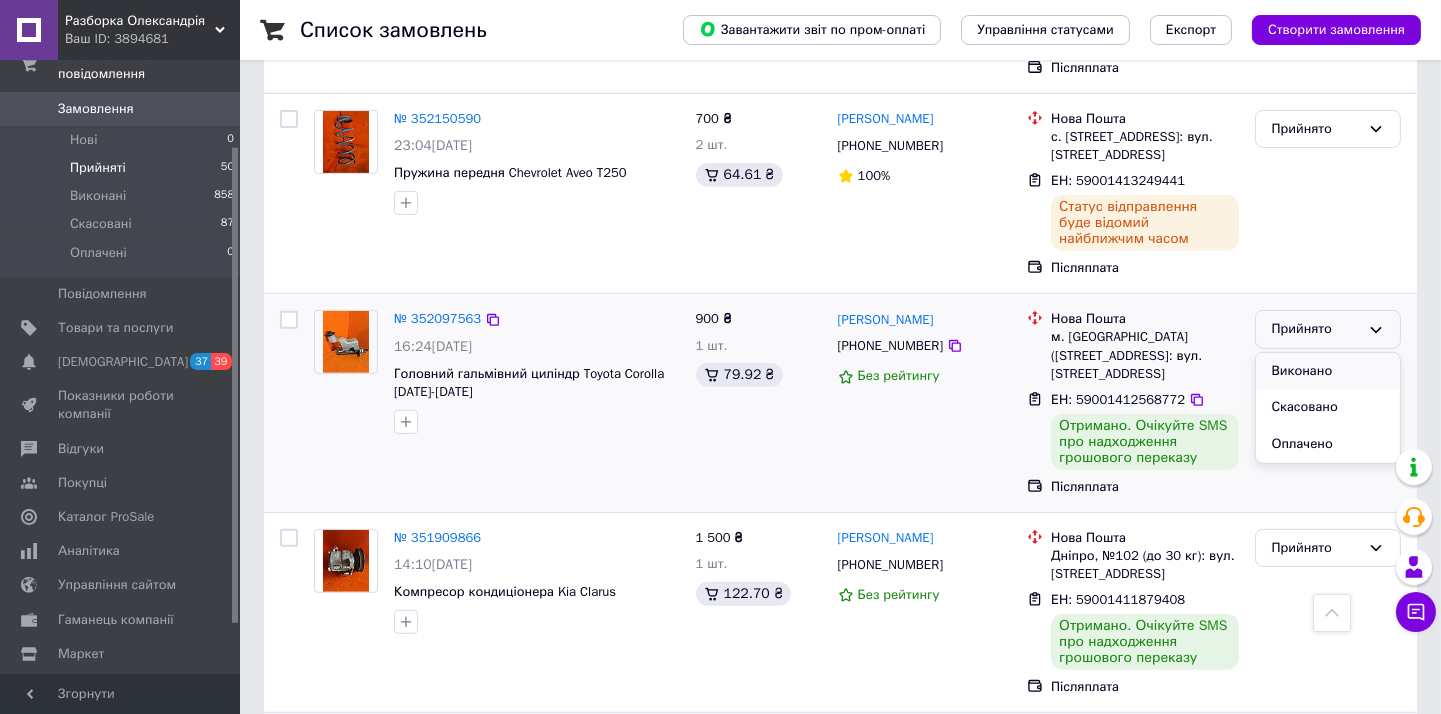 click on "Виконано" at bounding box center (1328, 371) 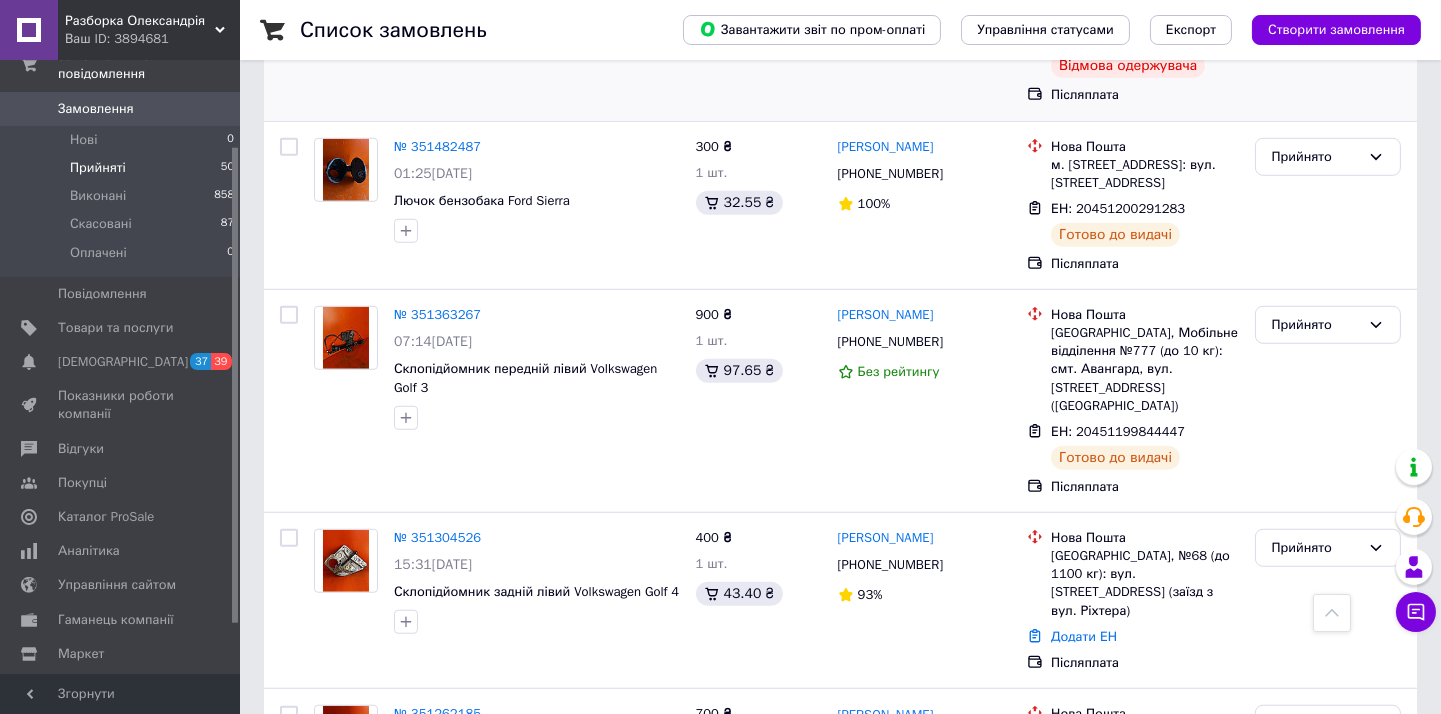 scroll, scrollTop: 2666, scrollLeft: 0, axis: vertical 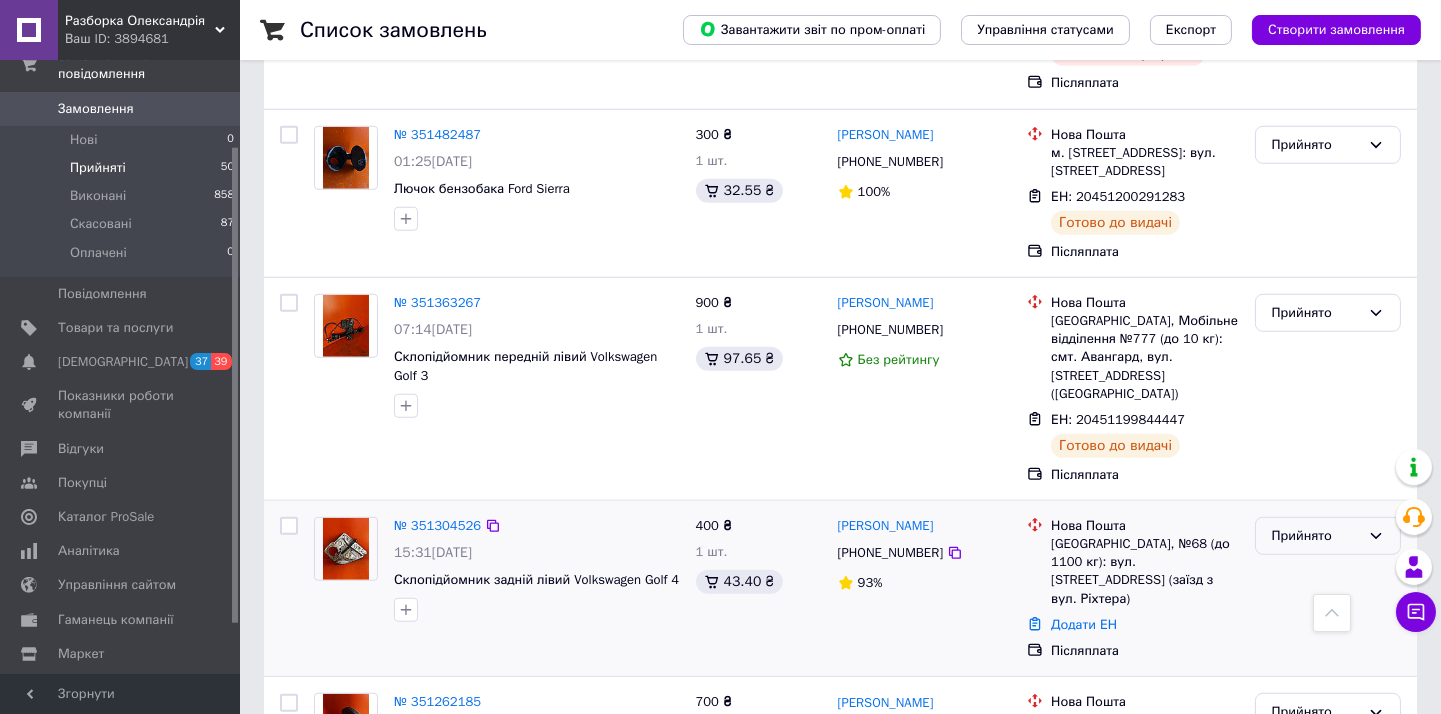 click on "Прийнято" at bounding box center (1328, 536) 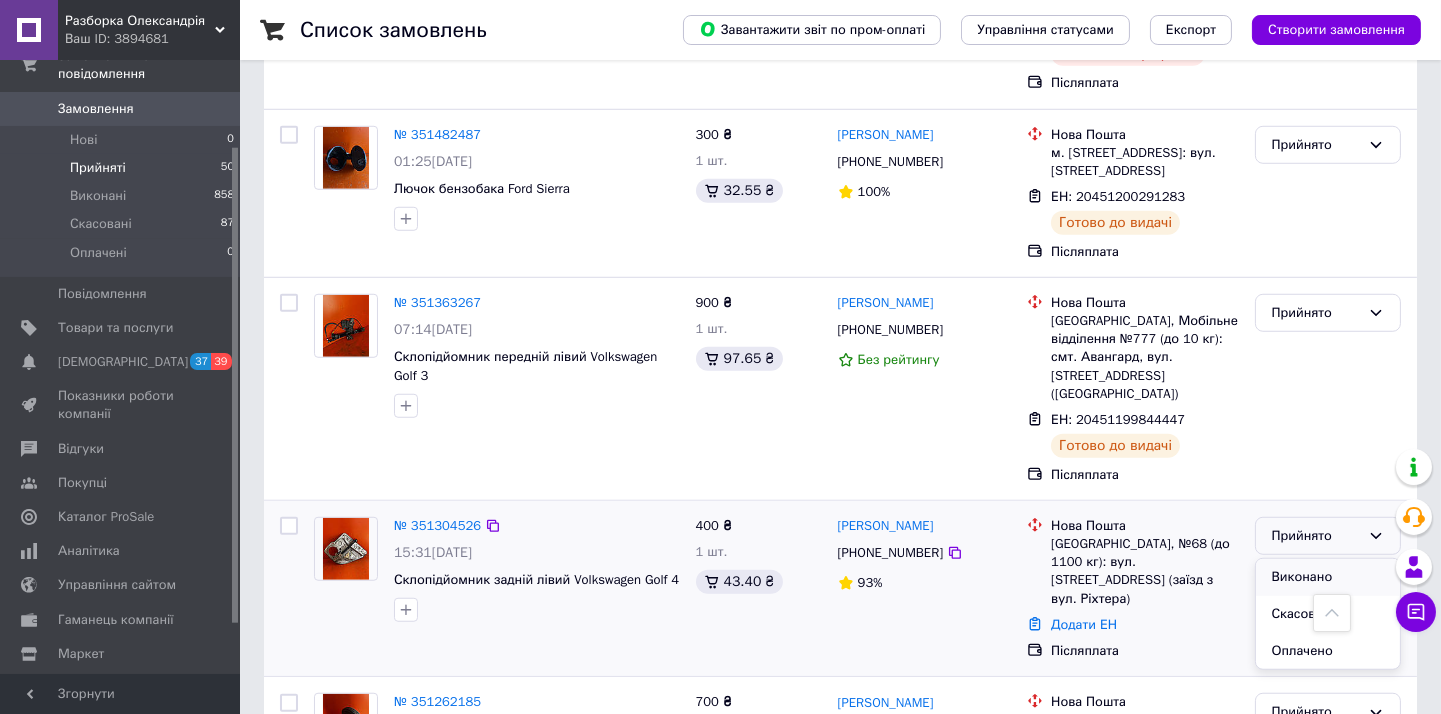 click on "Виконано" at bounding box center (1328, 577) 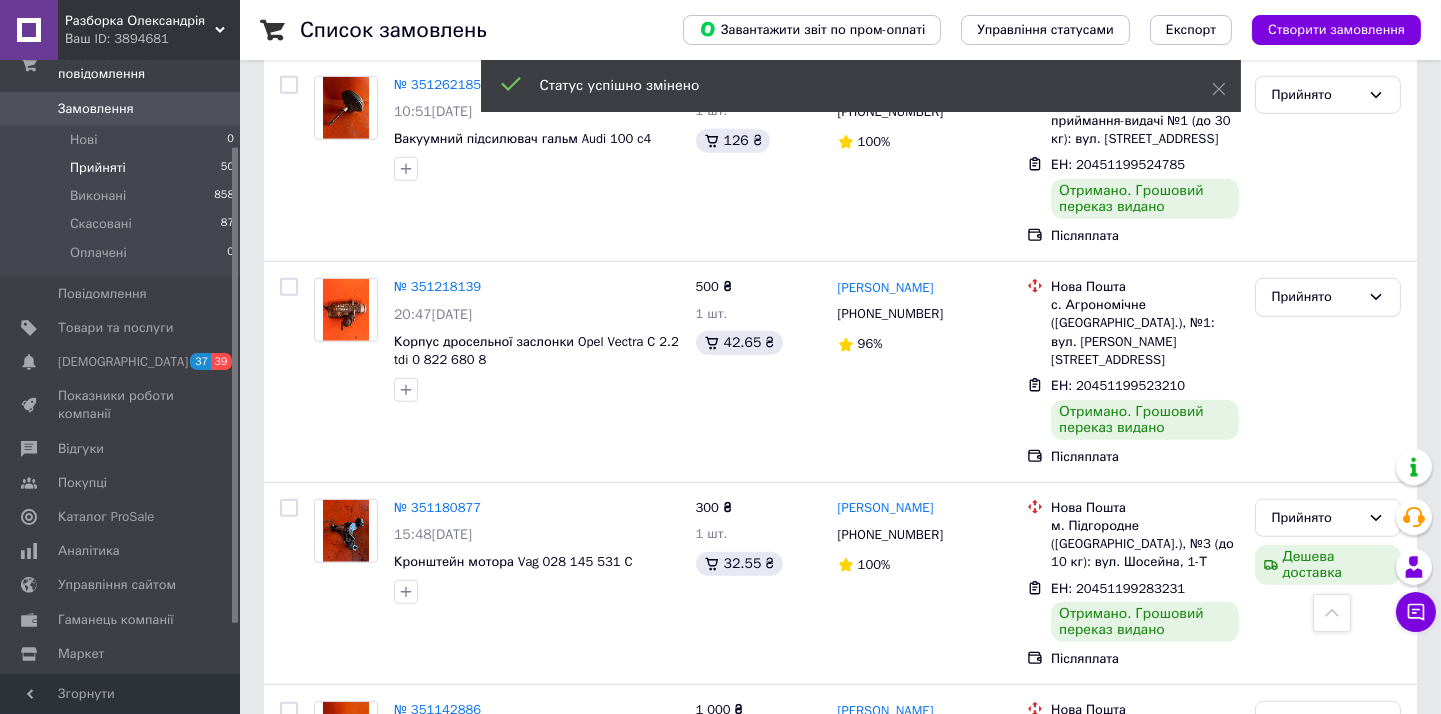 scroll, scrollTop: 2847, scrollLeft: 0, axis: vertical 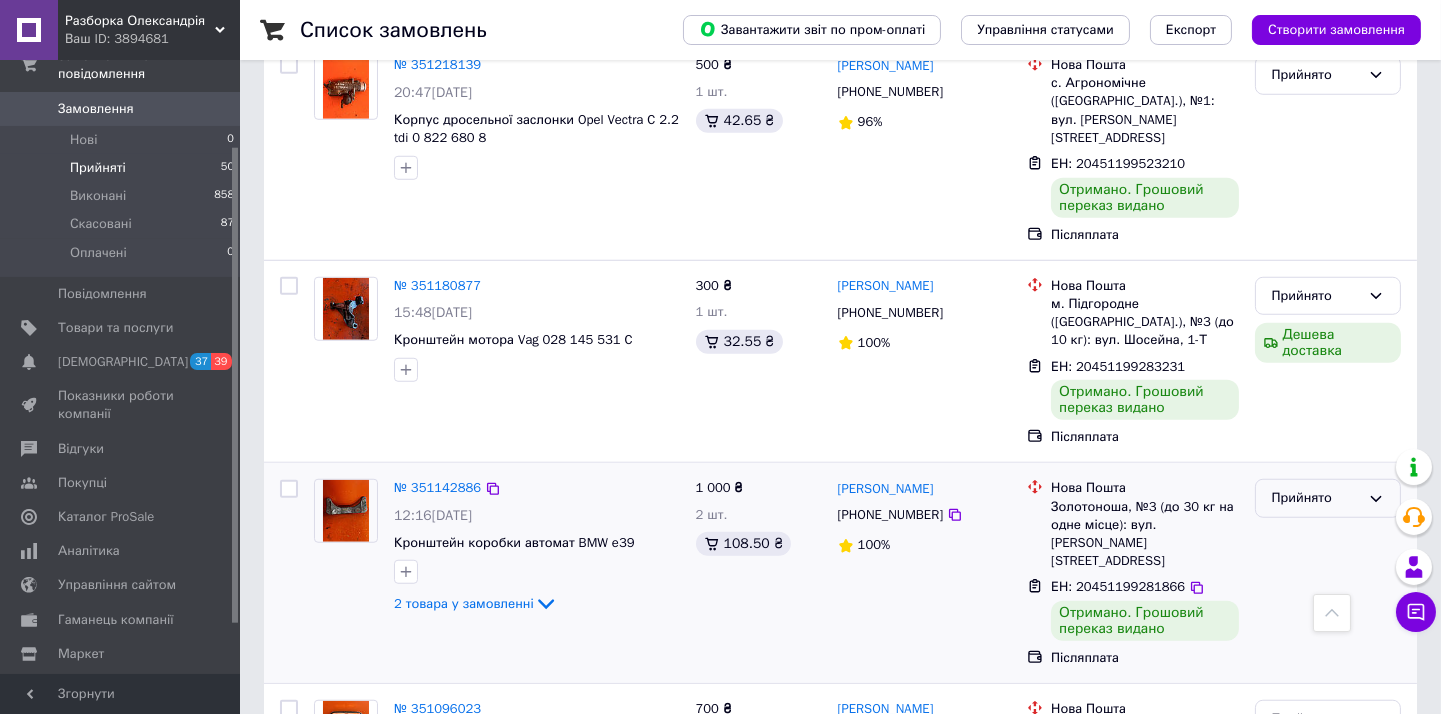 click on "Прийнято" at bounding box center (1316, 498) 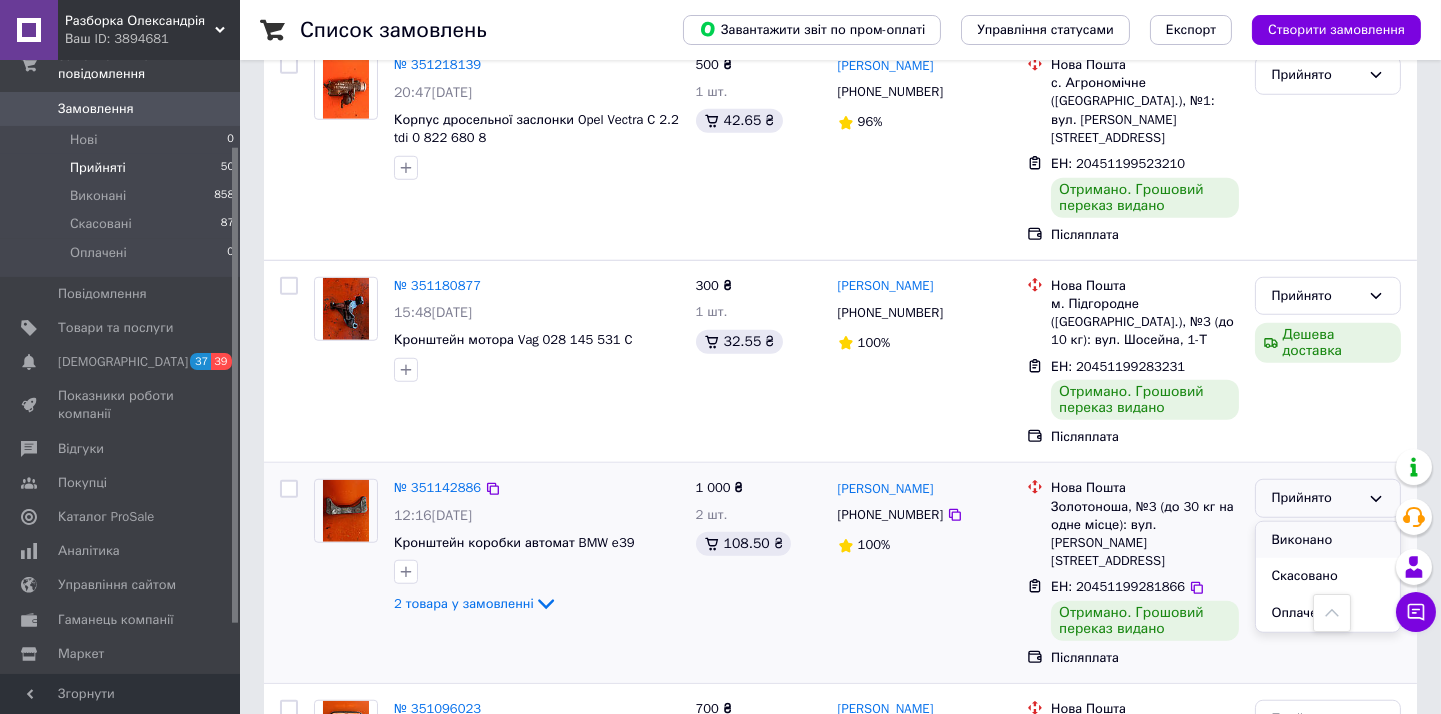 click on "Виконано" at bounding box center [1328, 540] 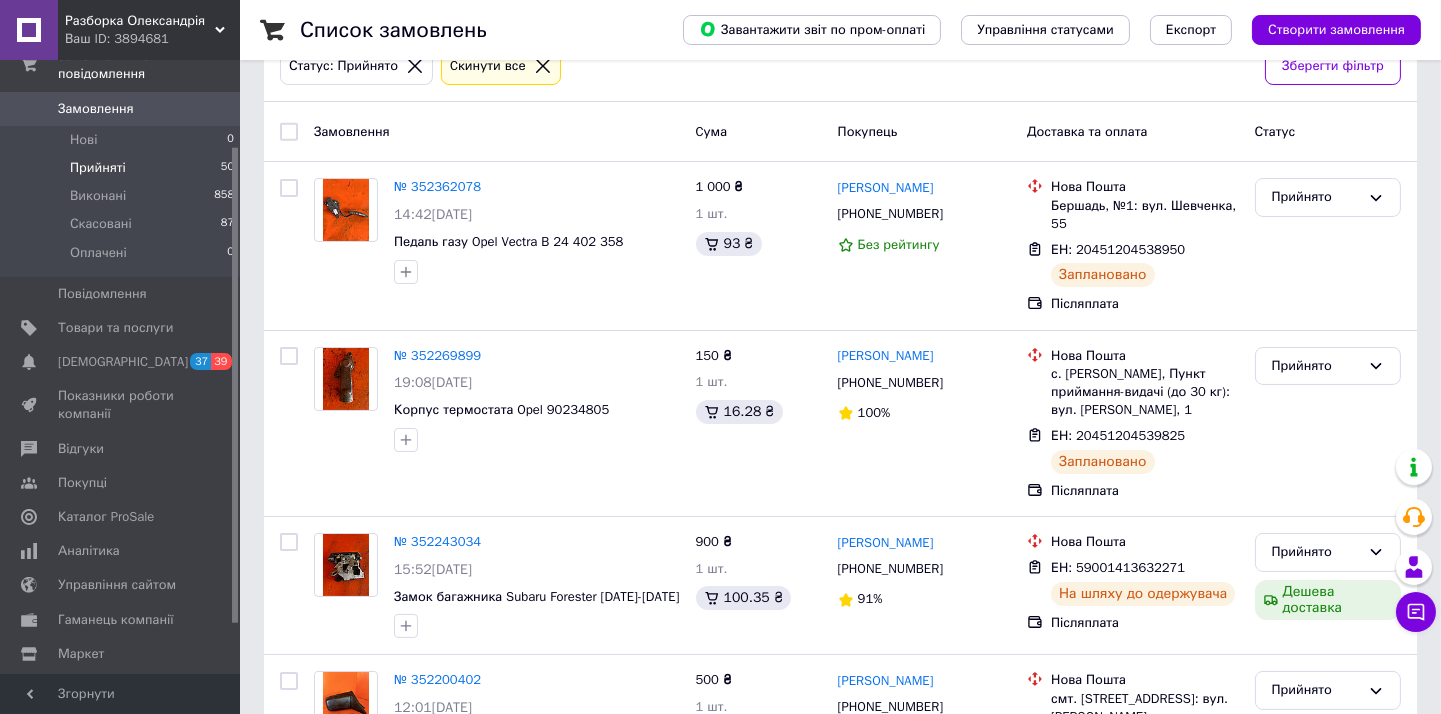 scroll, scrollTop: 0, scrollLeft: 0, axis: both 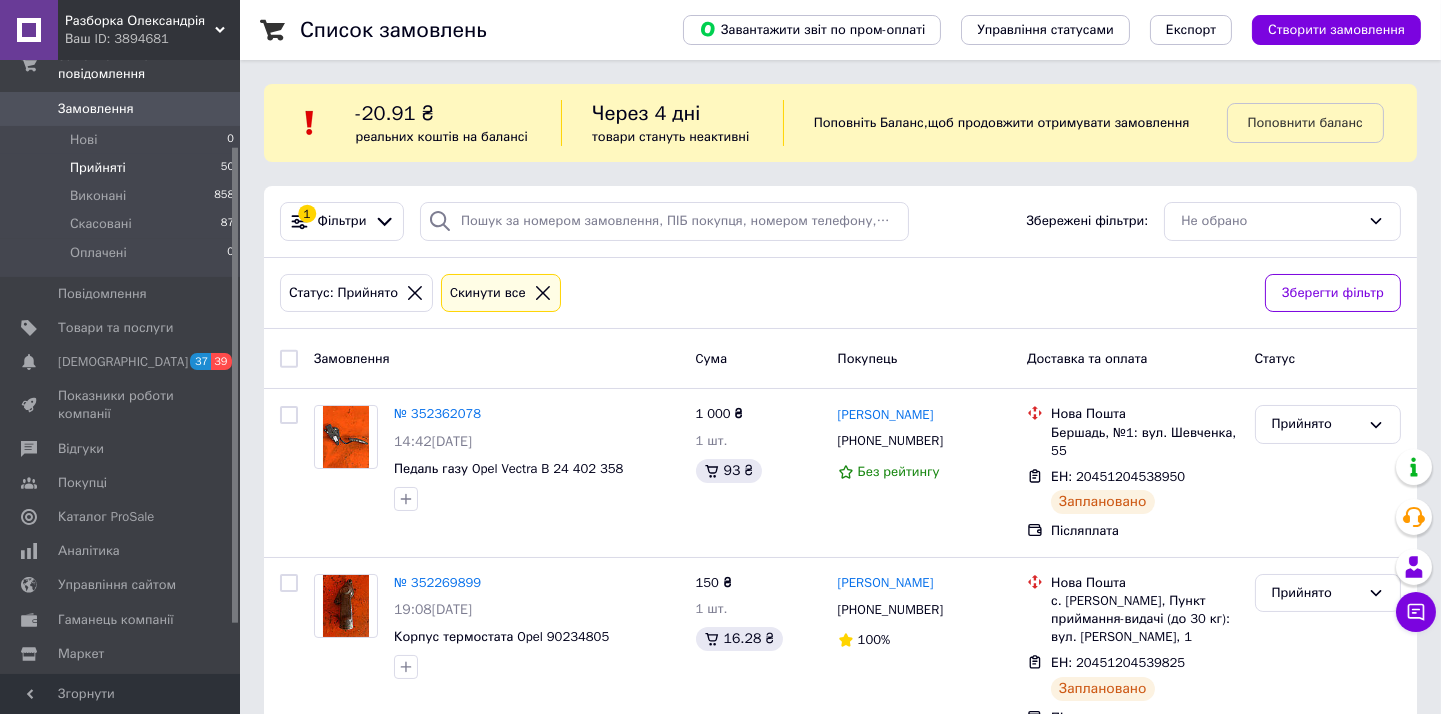 click on "Замовлення" at bounding box center [96, 109] 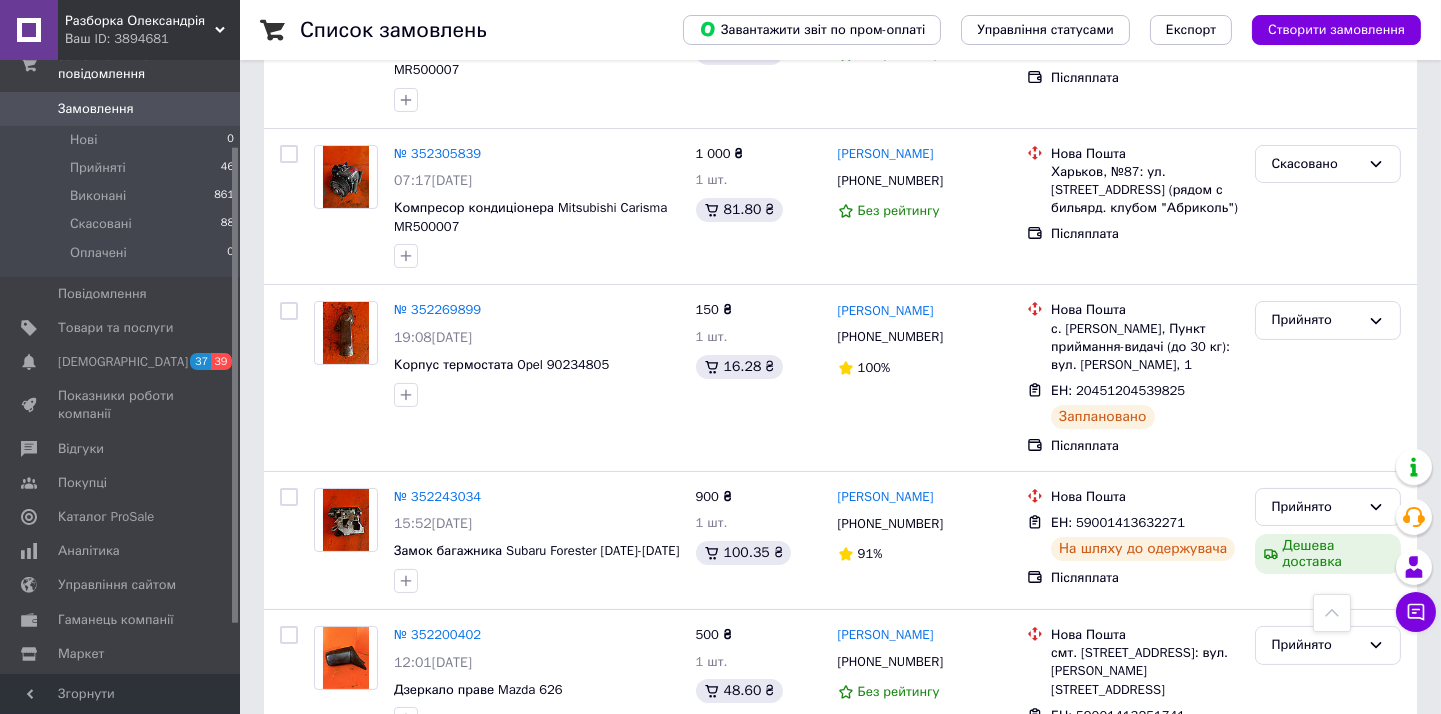 scroll, scrollTop: 0, scrollLeft: 0, axis: both 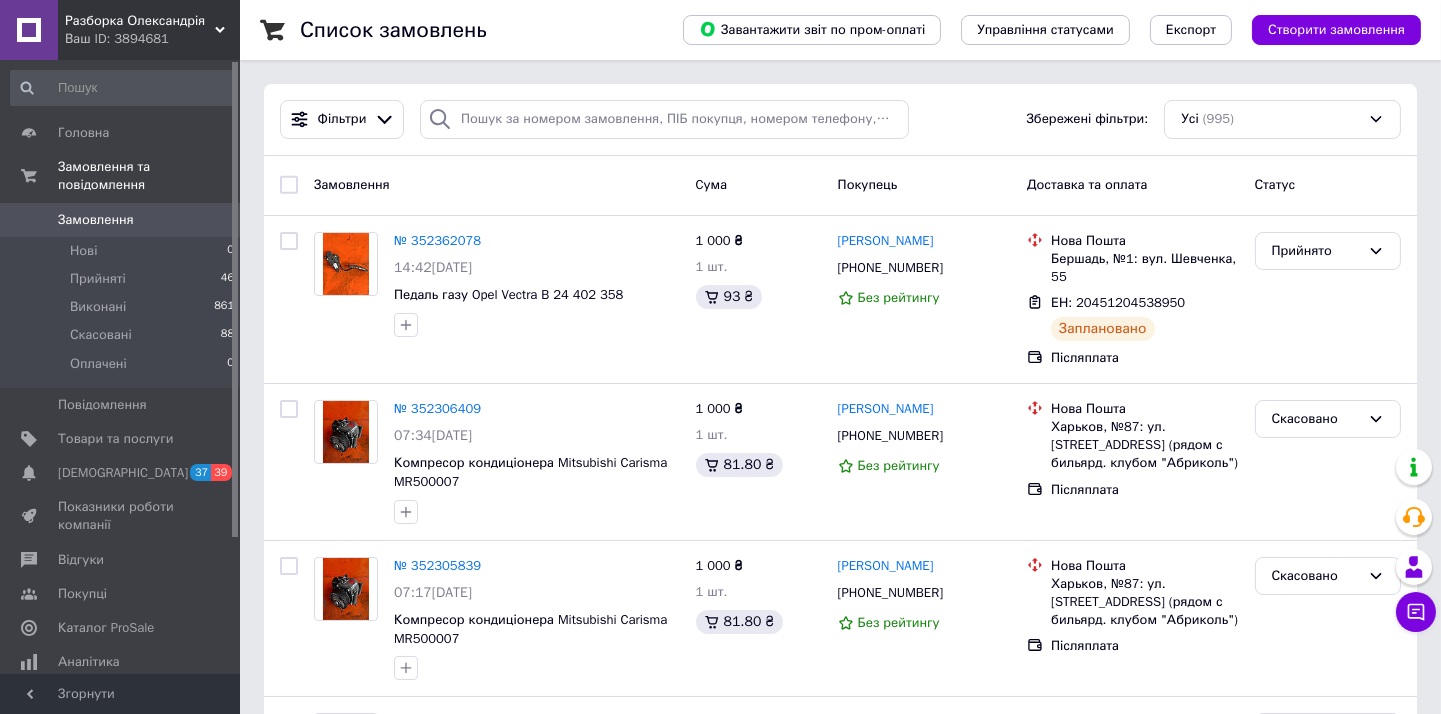 click on "Замовлення 0" at bounding box center (123, 220) 